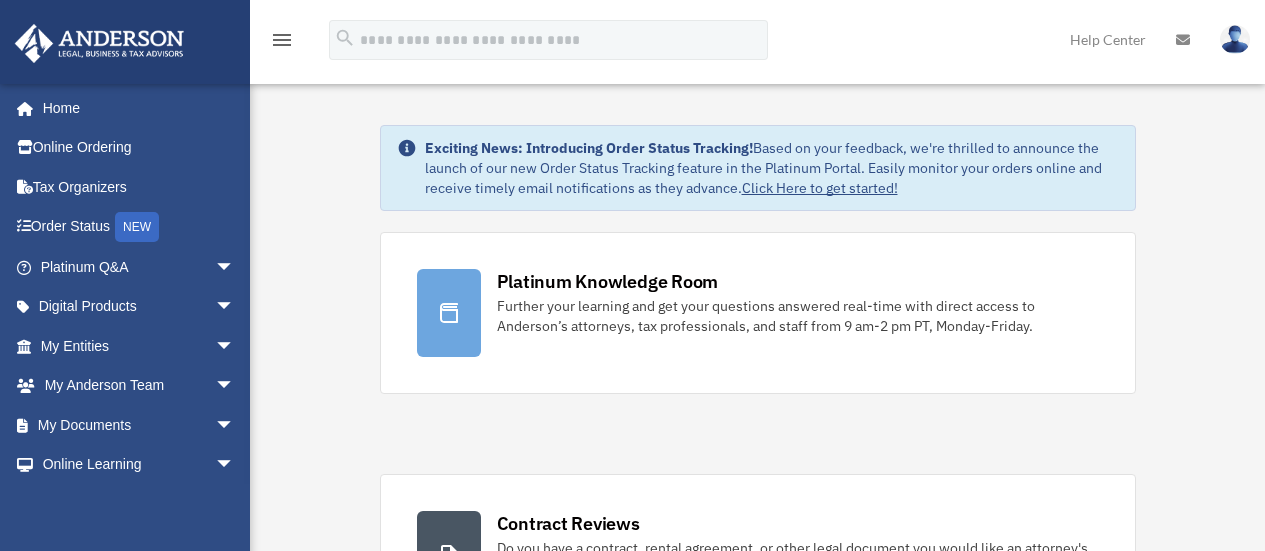 scroll, scrollTop: 0, scrollLeft: 0, axis: both 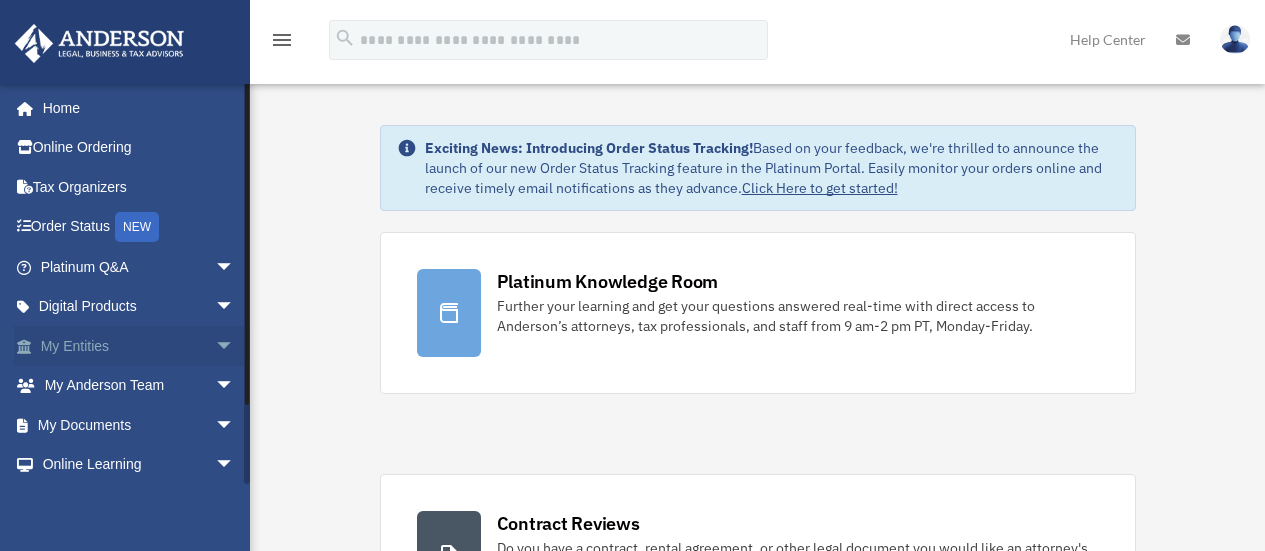 click on "arrow_drop_down" at bounding box center [235, 346] 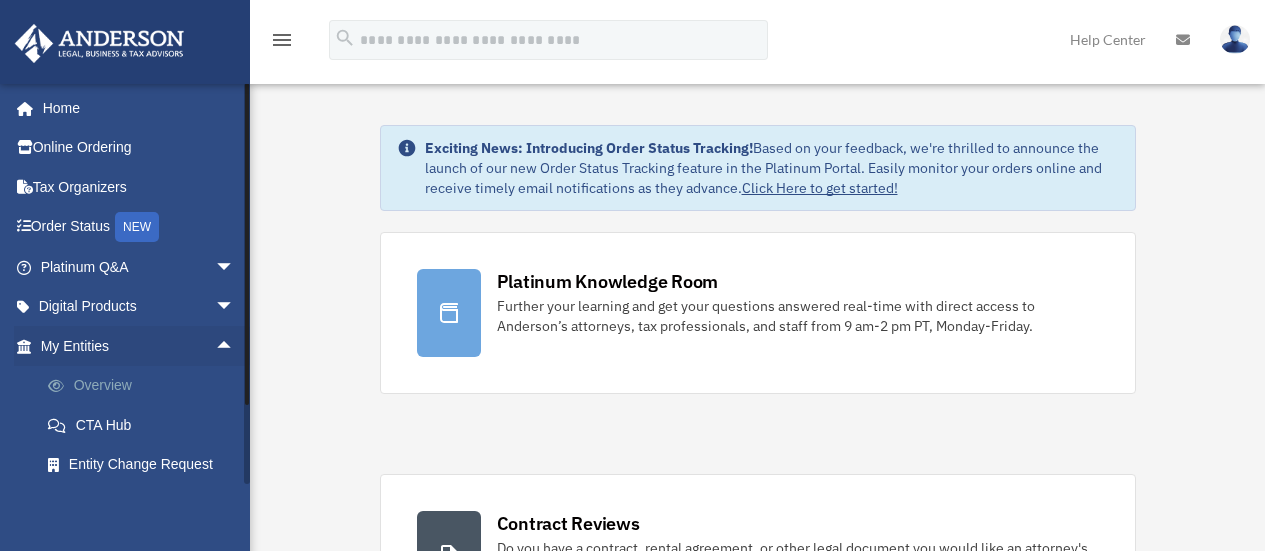 click on "Overview" at bounding box center [146, 386] 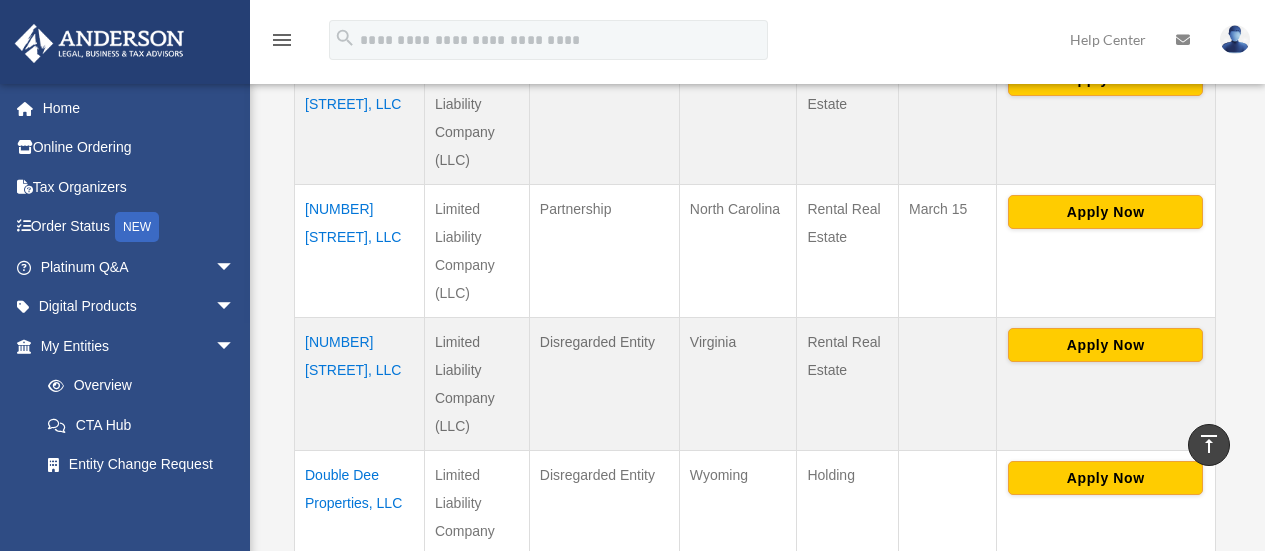 scroll, scrollTop: 563, scrollLeft: 0, axis: vertical 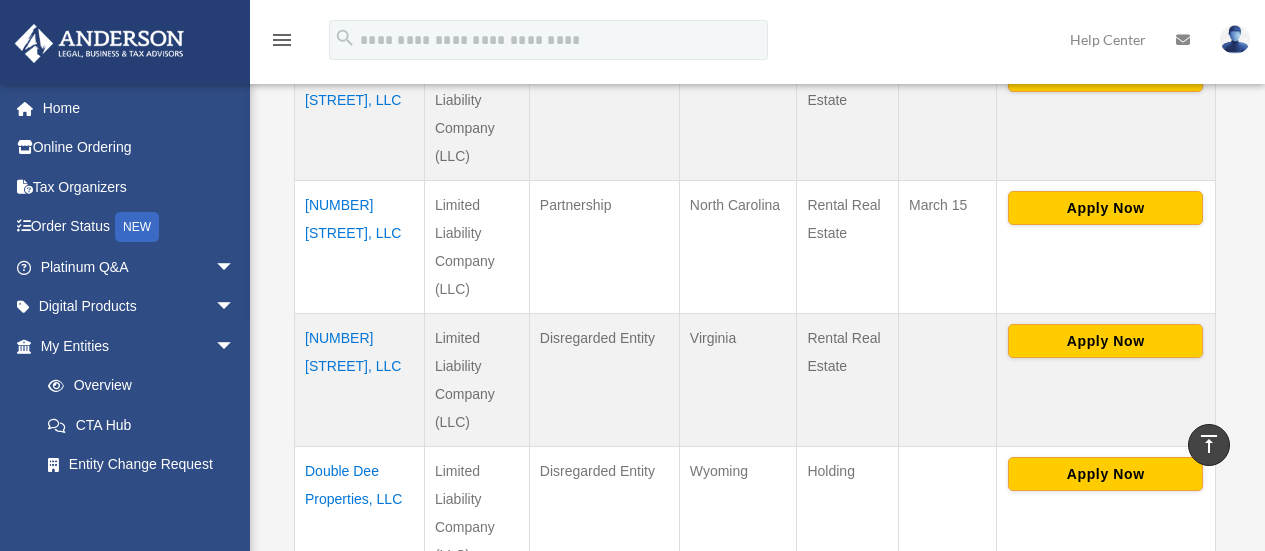 click on "[NUMBER] [STREET], LLC" at bounding box center (360, 379) 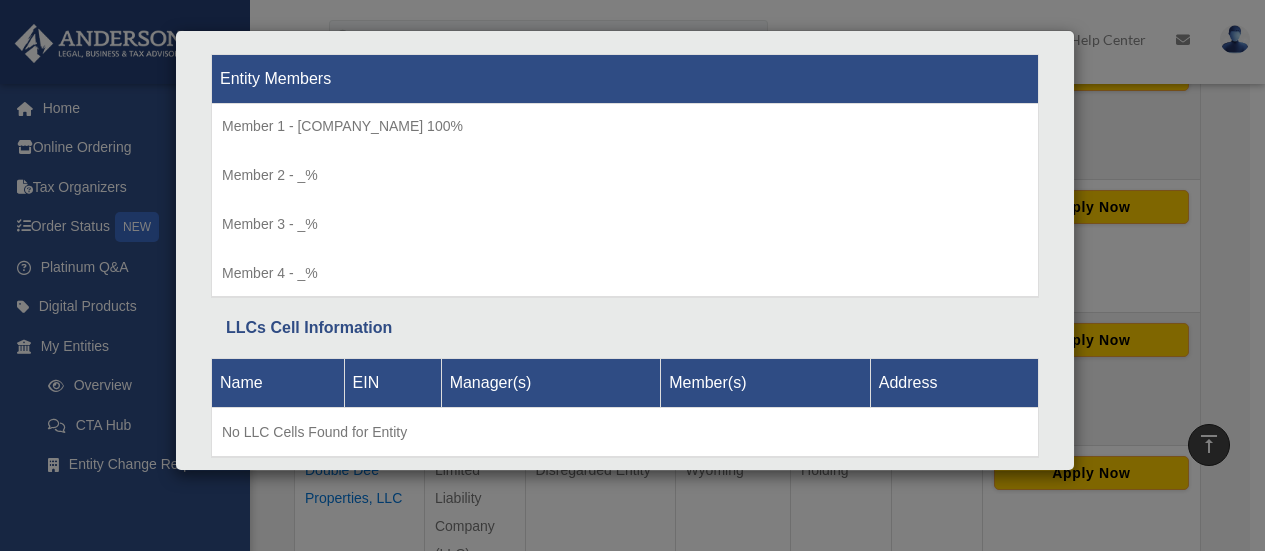 scroll, scrollTop: 1921, scrollLeft: 0, axis: vertical 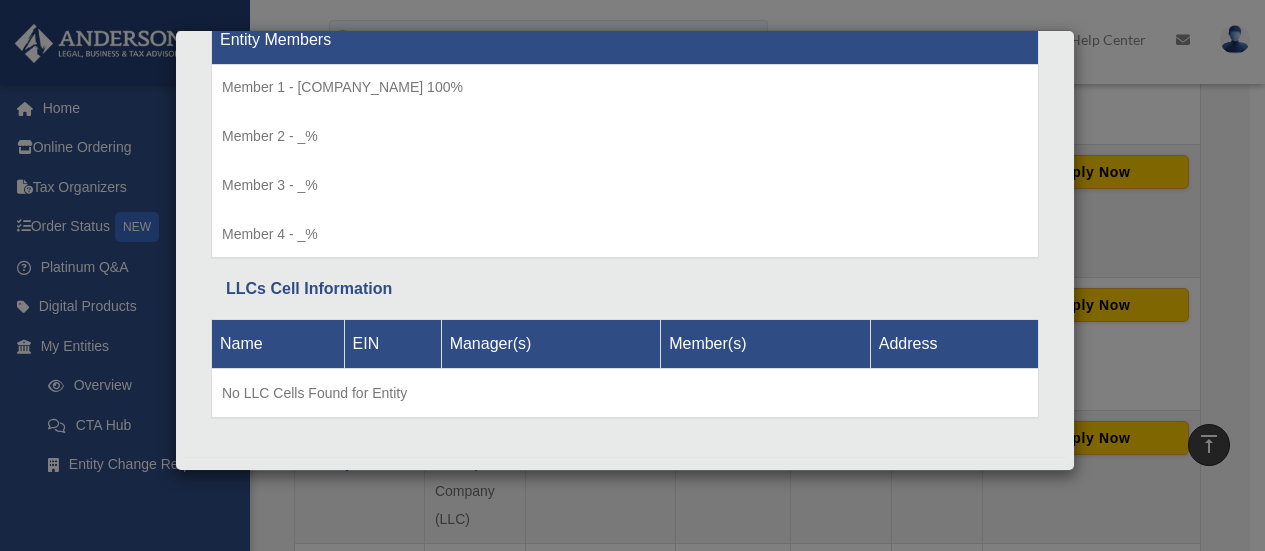 click on "Details
×
Articles Sent
Organizational Date" at bounding box center [632, 275] 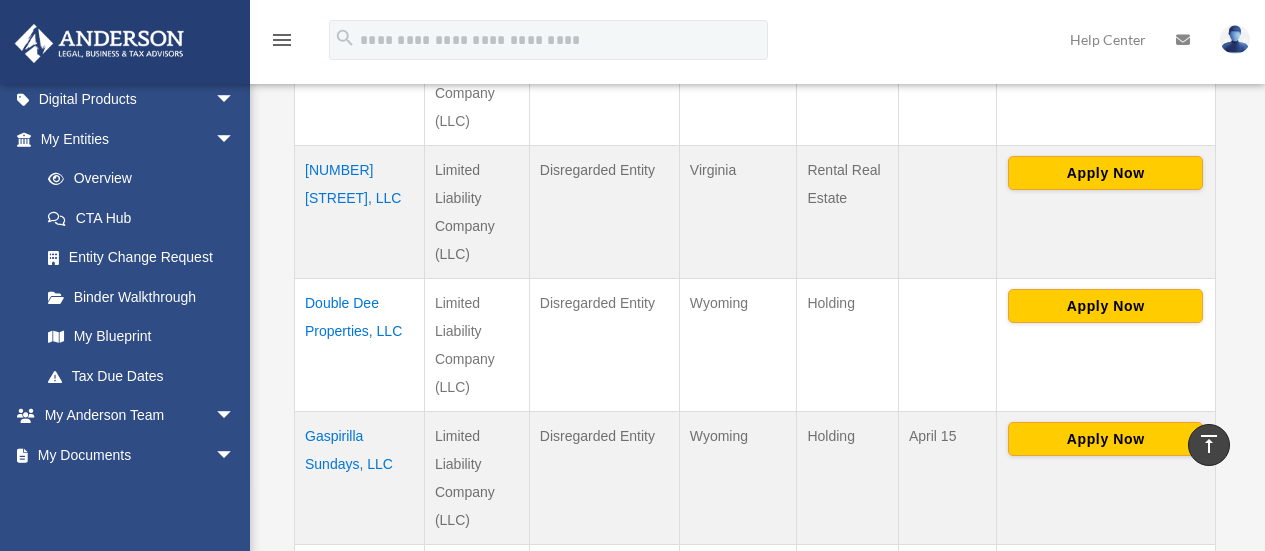 scroll, scrollTop: 210, scrollLeft: 0, axis: vertical 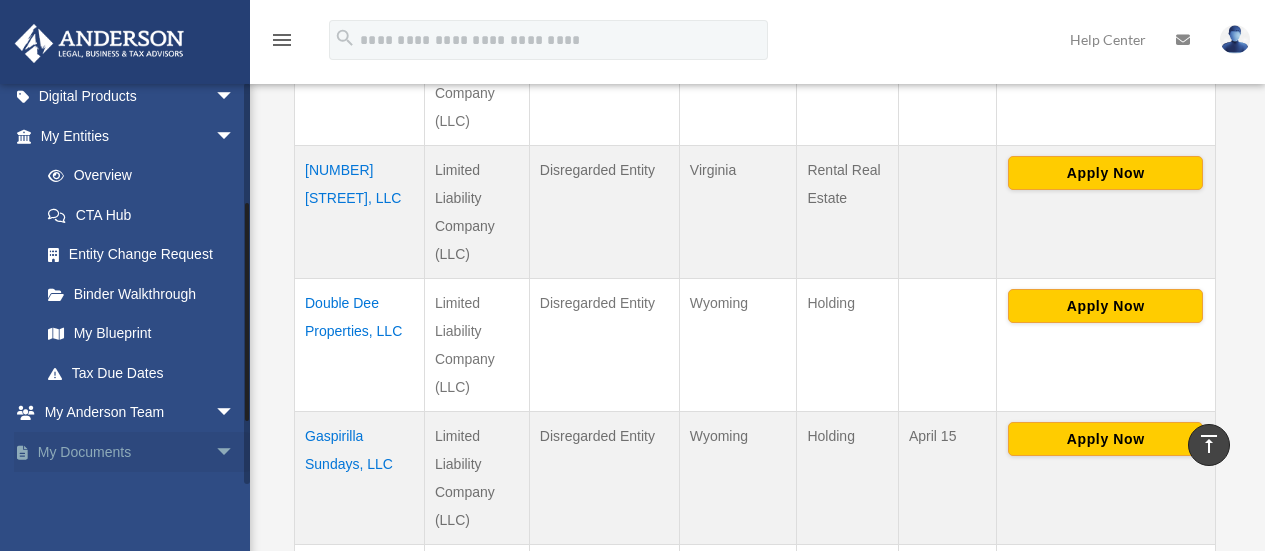 click on "arrow_drop_down" at bounding box center [235, 452] 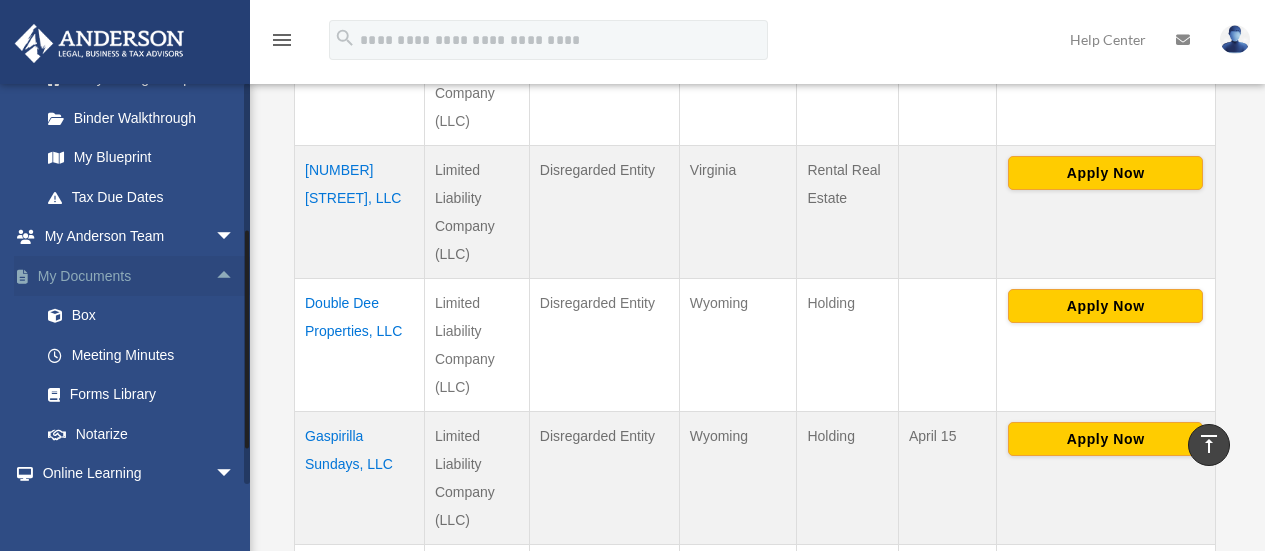 scroll, scrollTop: 394, scrollLeft: 0, axis: vertical 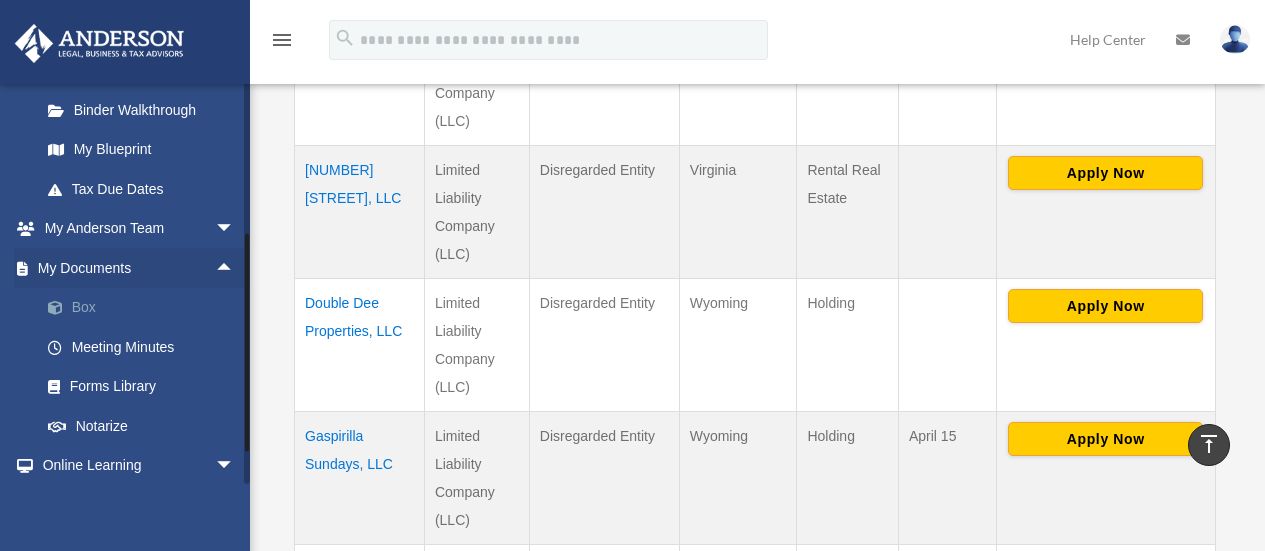 click on "Box" at bounding box center (146, 308) 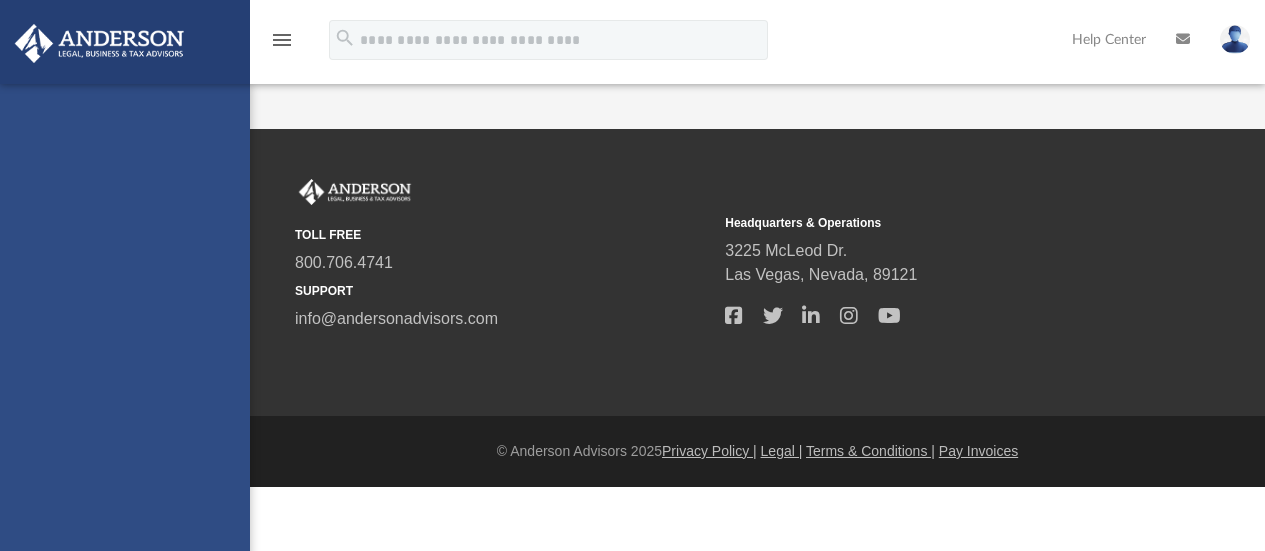 scroll, scrollTop: 0, scrollLeft: 0, axis: both 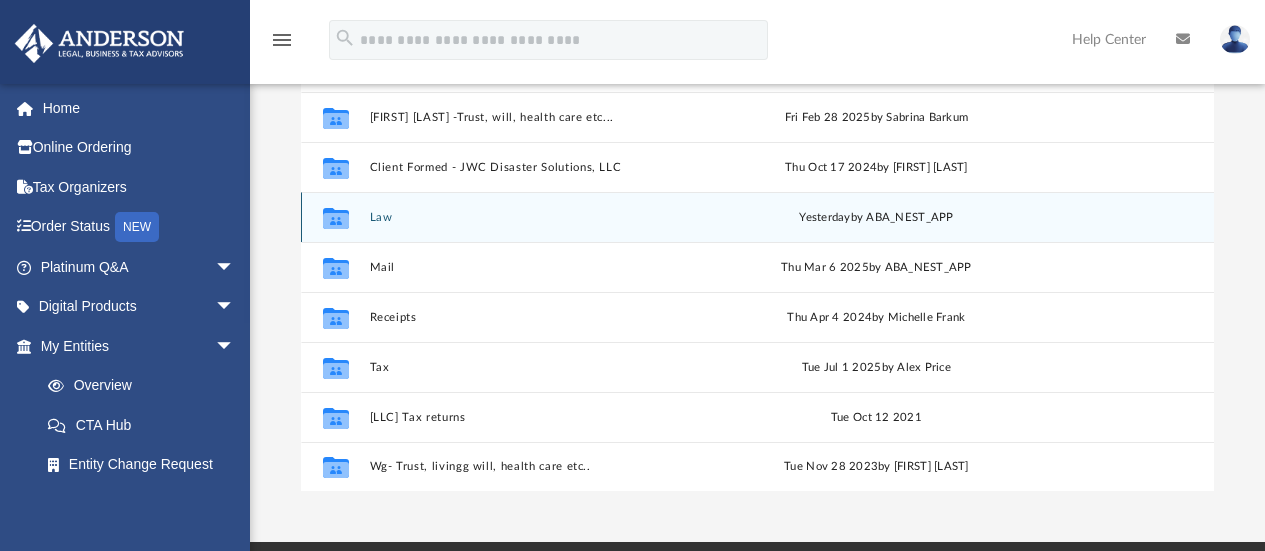 click on "Law" at bounding box center (535, 217) 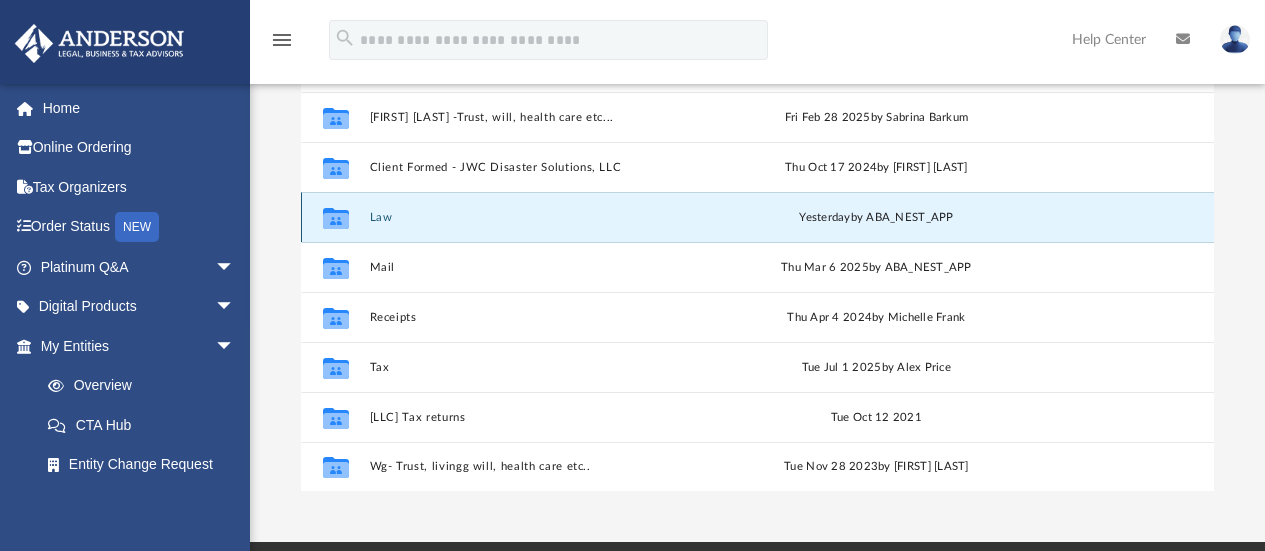 click on "Law" at bounding box center (535, 217) 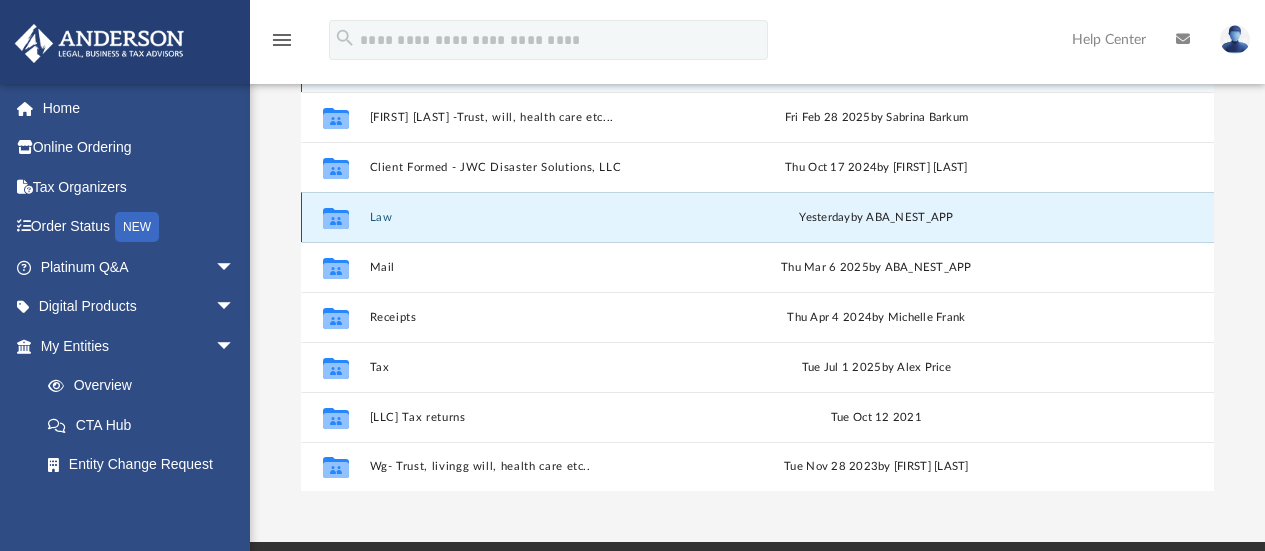 scroll, scrollTop: 0, scrollLeft: 0, axis: both 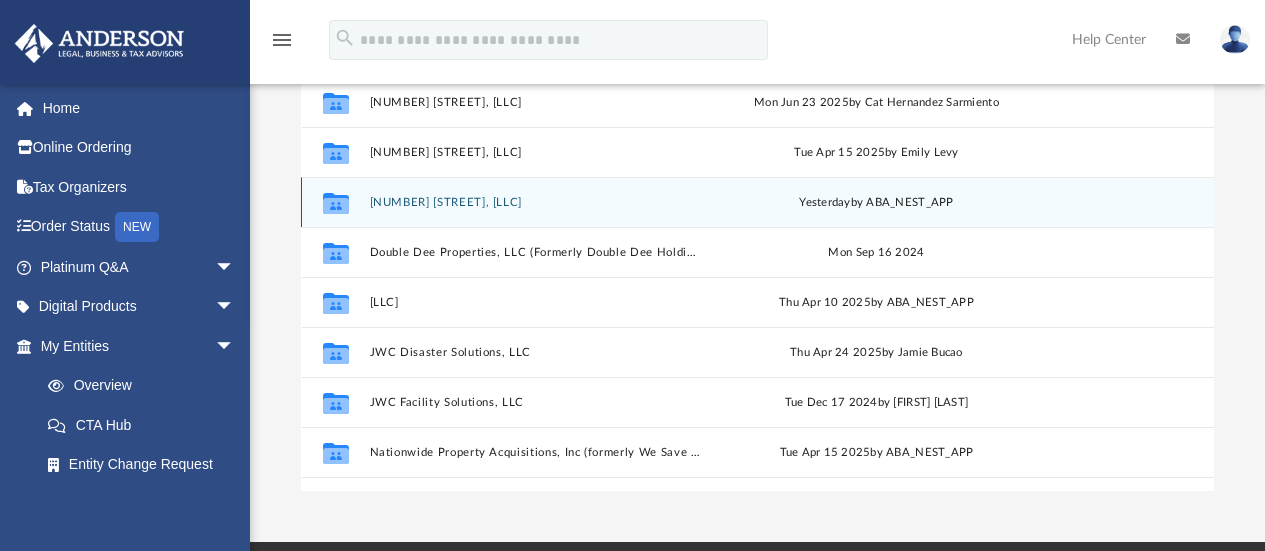 click on "[NUMBER] [STREET], [LLC]" at bounding box center [535, 202] 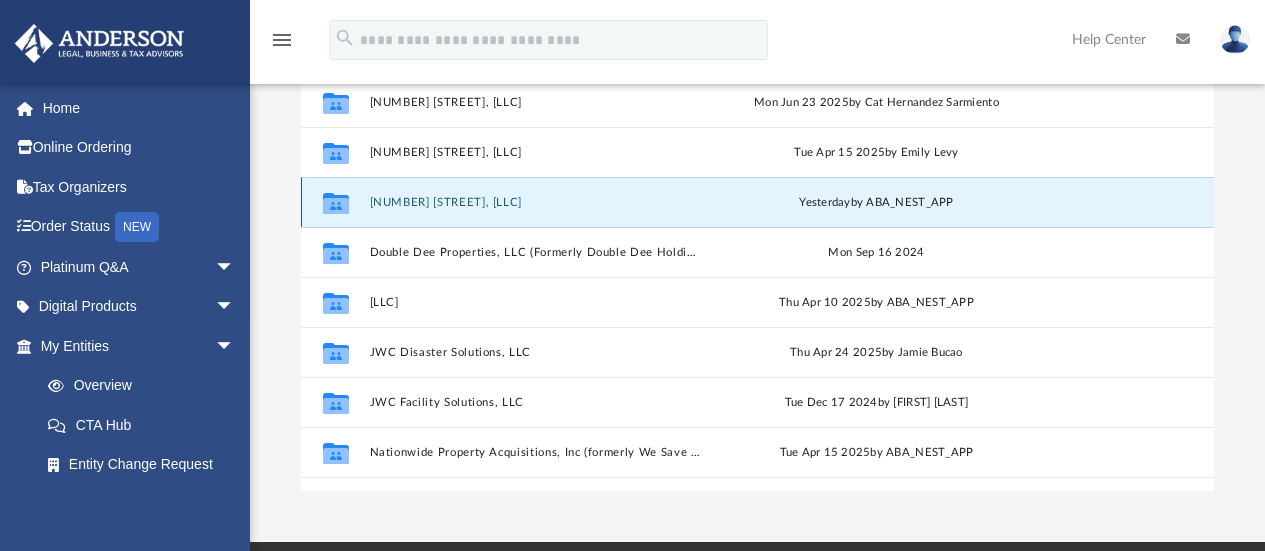 click on "[NUMBER] [STREET], [LLC]" at bounding box center [535, 202] 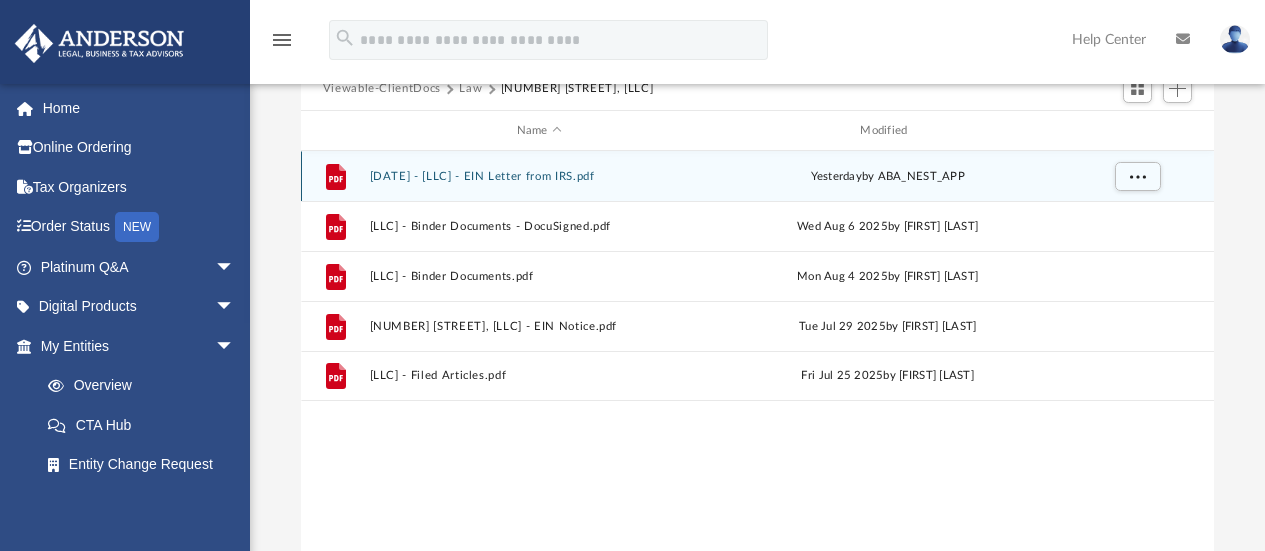 scroll, scrollTop: 189, scrollLeft: 0, axis: vertical 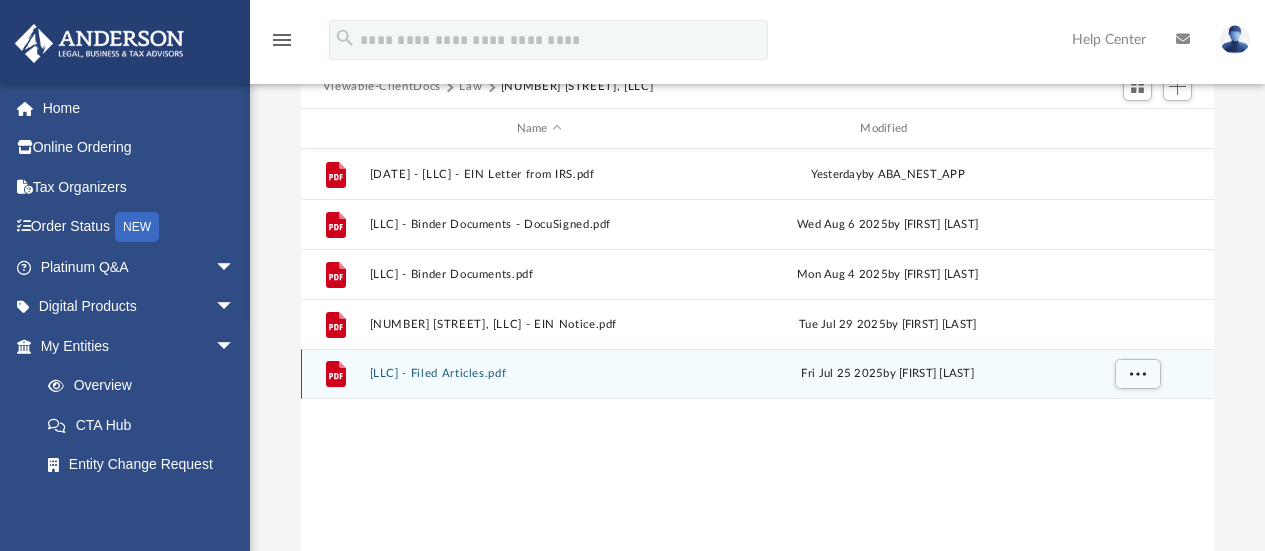 click on "File [NUMBER] - [LLC] - Filed Articles.pdf [DATE] by [FIRST] [LAST]" at bounding box center [758, 374] 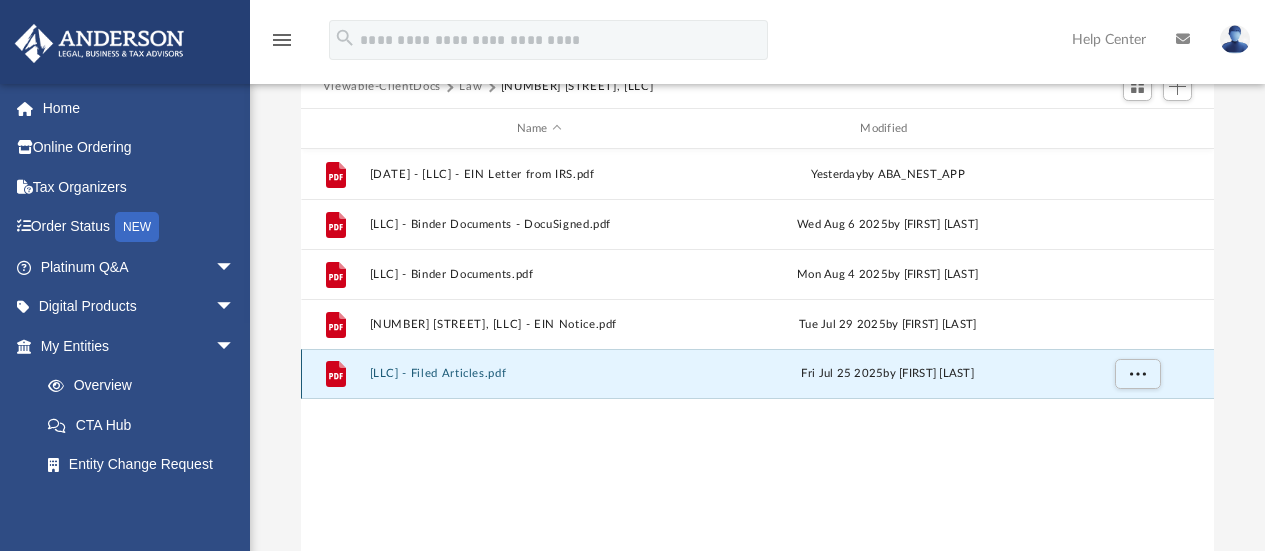 click on "File [NUMBER] - [LLC] - Filed Articles.pdf [DATE] by [FIRST] [LAST]" at bounding box center (758, 374) 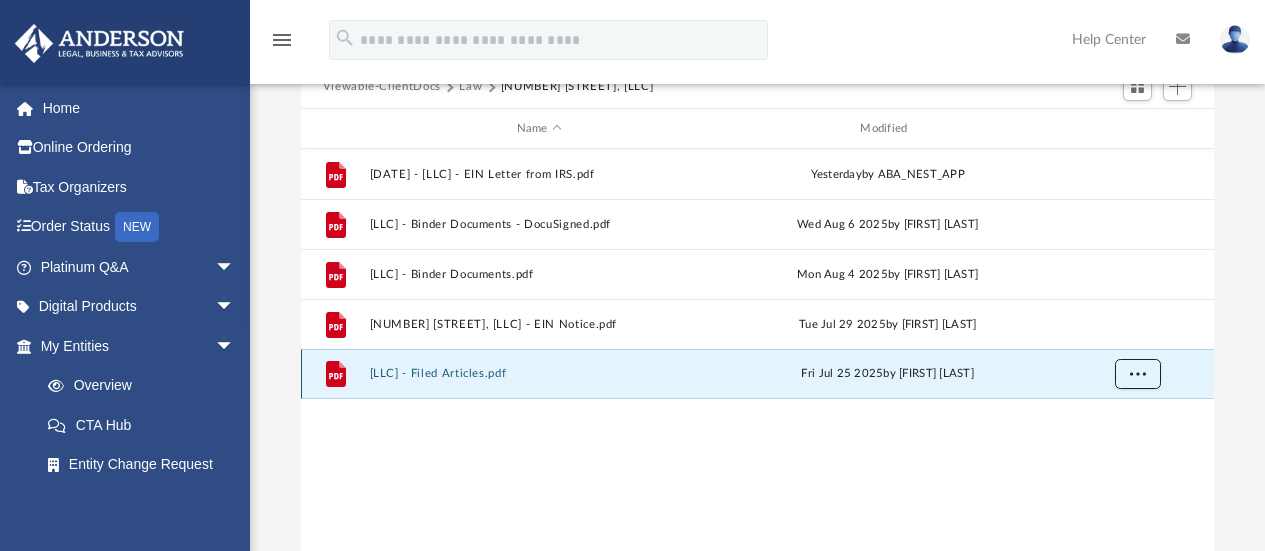 click at bounding box center [1137, 373] 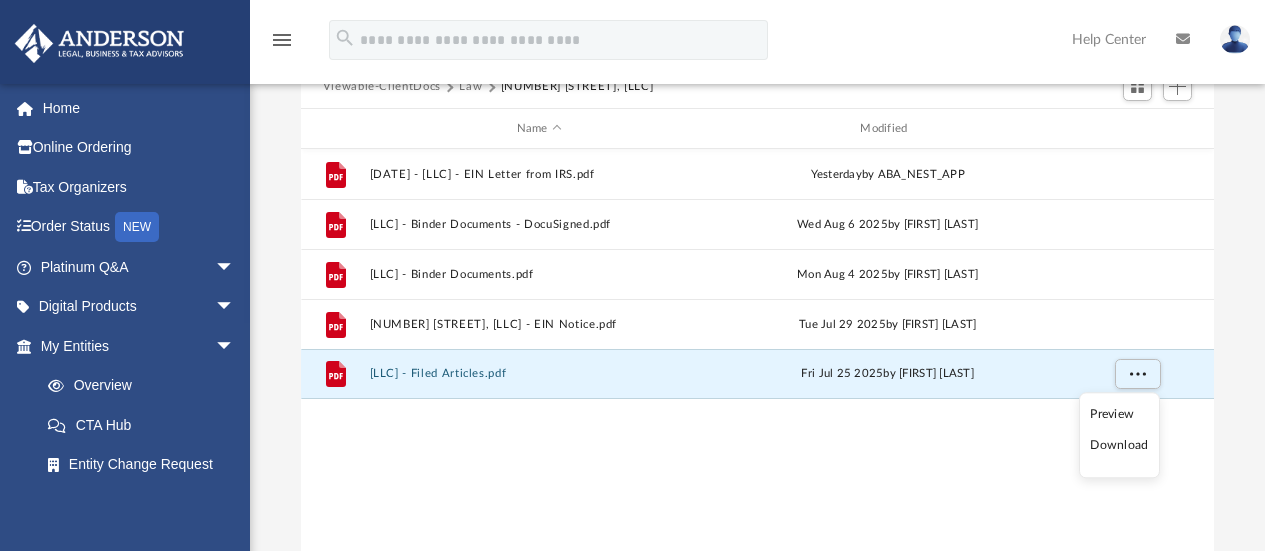 click on "[DATE] - [LLC] - EIN Letter from IRS.pdf yesterday  by ABA_NEST_APP File [LLC] - Binder Documents - DocuSigned.pdf [DATE]  by [FIRST] [LAST] File [LLC] - Binder Documents.pdf [DATE]  by [FIRST] [LAST] File [LLC] - EIN Notice.pdf [DATE]  by [FIRST] [LAST] File [LLC] - Filed Articles.pdf [DATE]  by [FIRST] [LAST]" at bounding box center [758, 356] 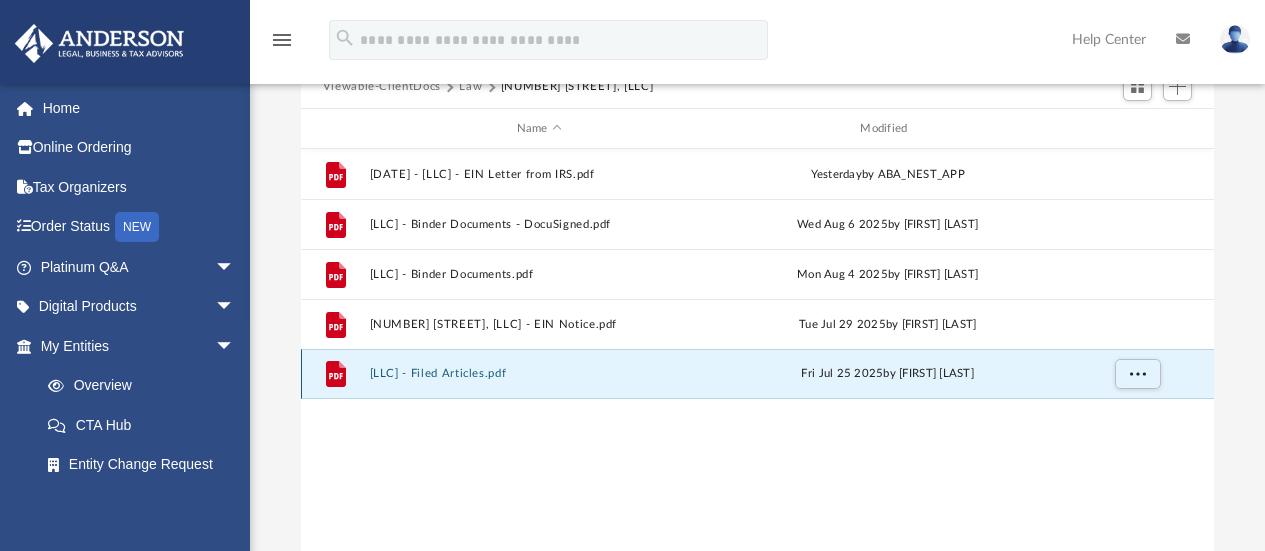 click on "[LLC] - Filed Articles.pdf" at bounding box center [539, 374] 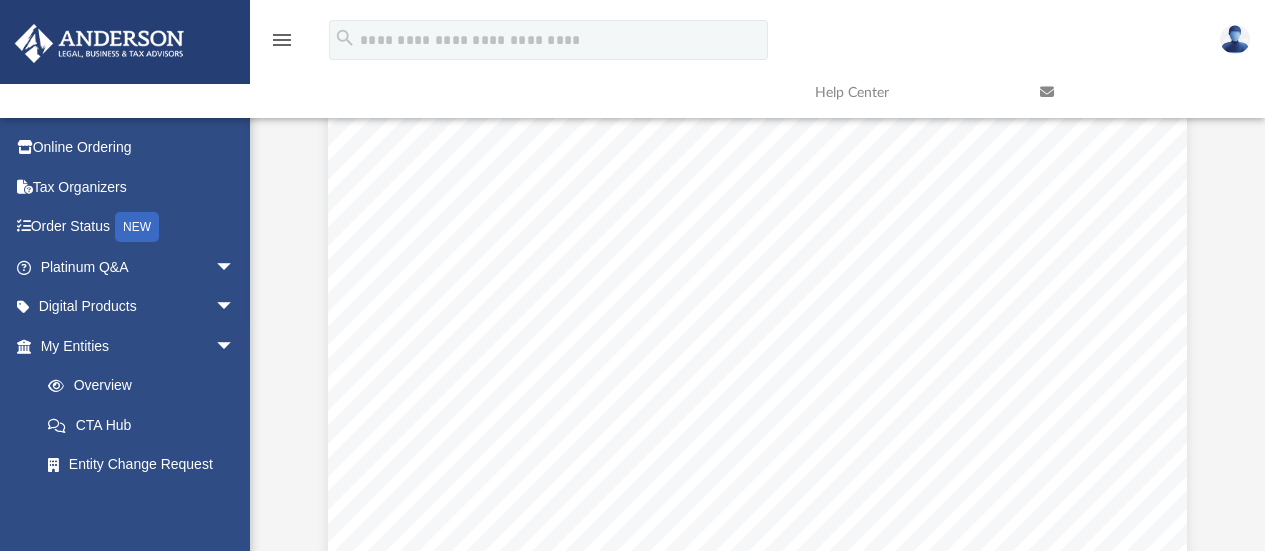 scroll, scrollTop: 201, scrollLeft: 0, axis: vertical 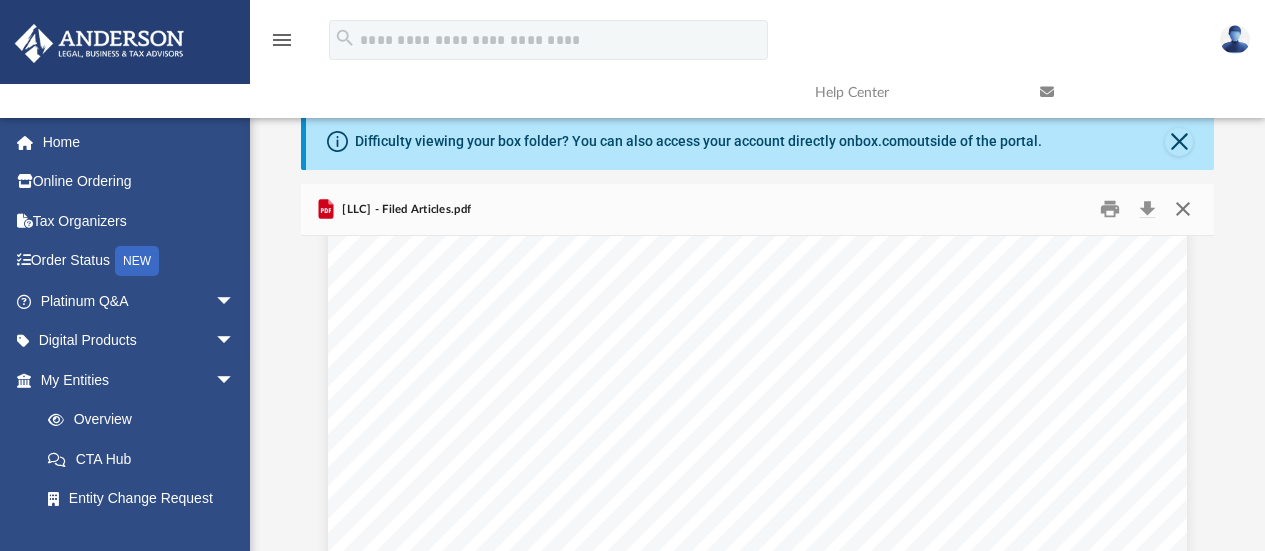 click at bounding box center [1183, 209] 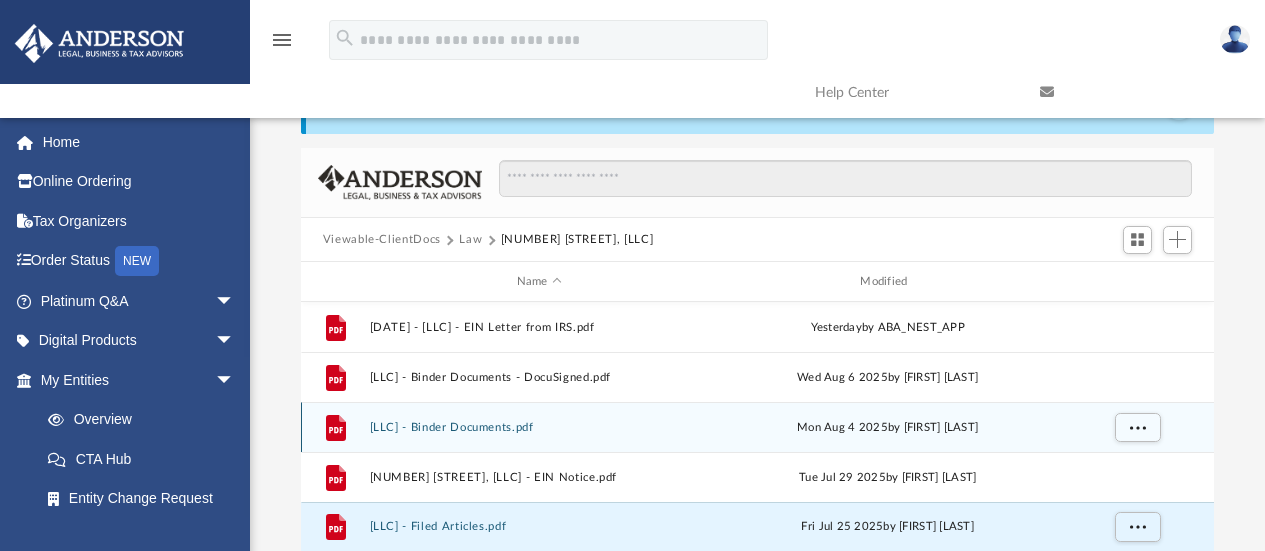 click on "[LLC] - Binder Documents.pdf" at bounding box center [539, 427] 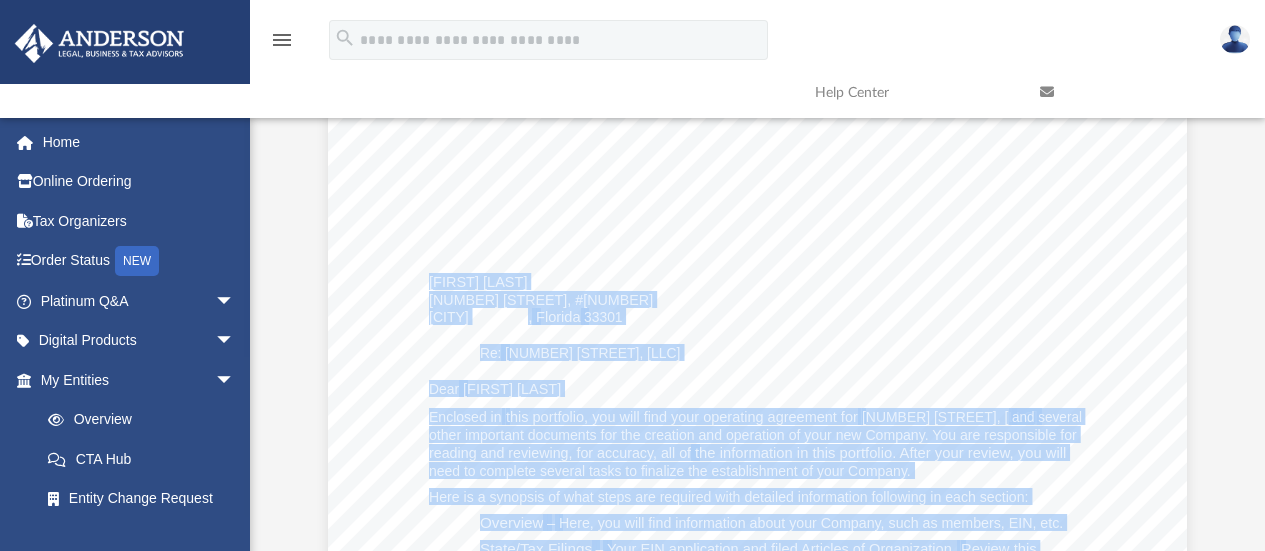scroll, scrollTop: 150, scrollLeft: 0, axis: vertical 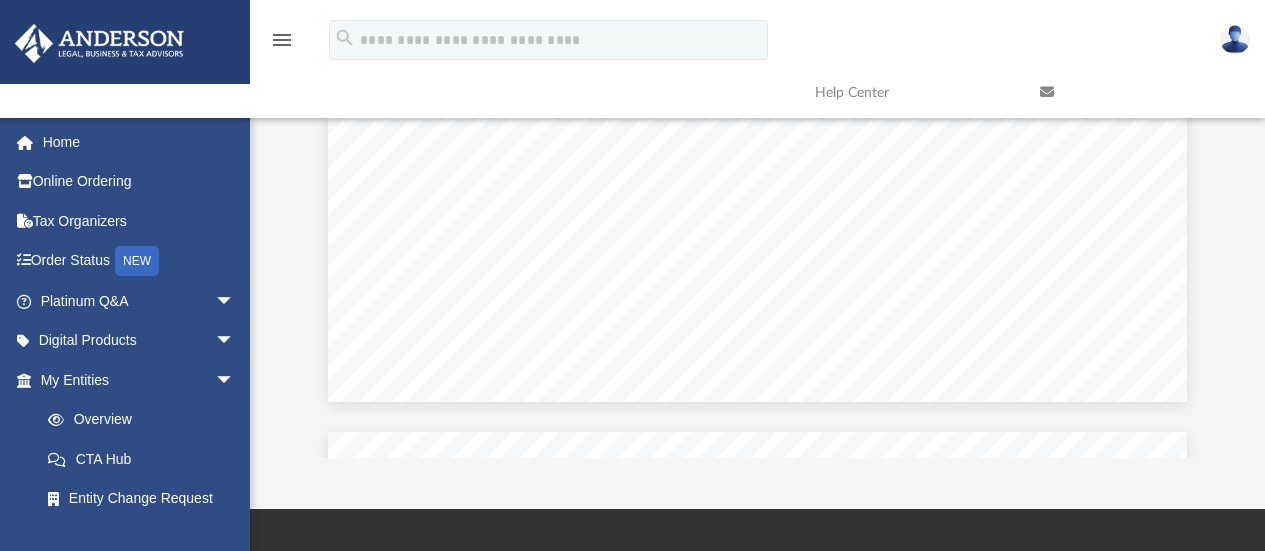 click on "Scroll to top
vertical_align_top" at bounding box center (1209, 445) 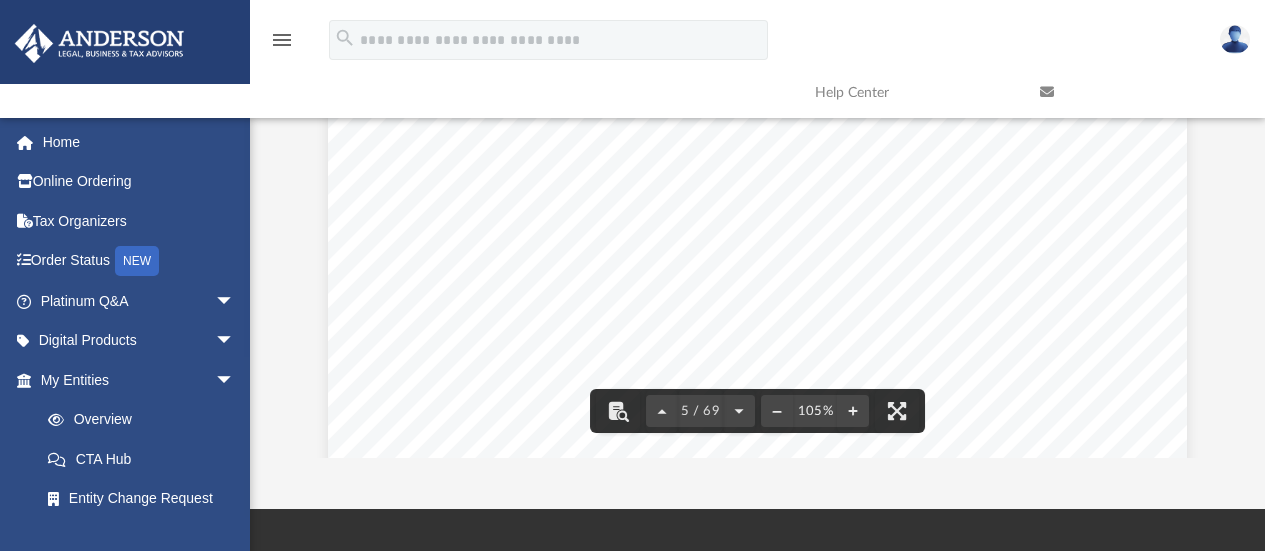 scroll, scrollTop: 4870, scrollLeft: 0, axis: vertical 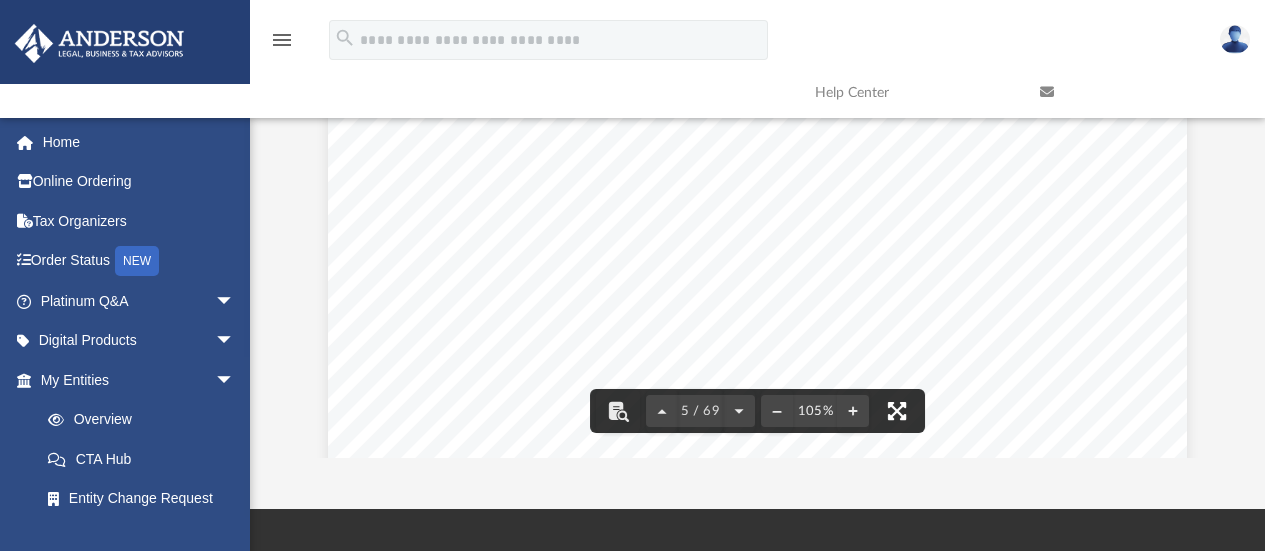 click at bounding box center (897, 411) 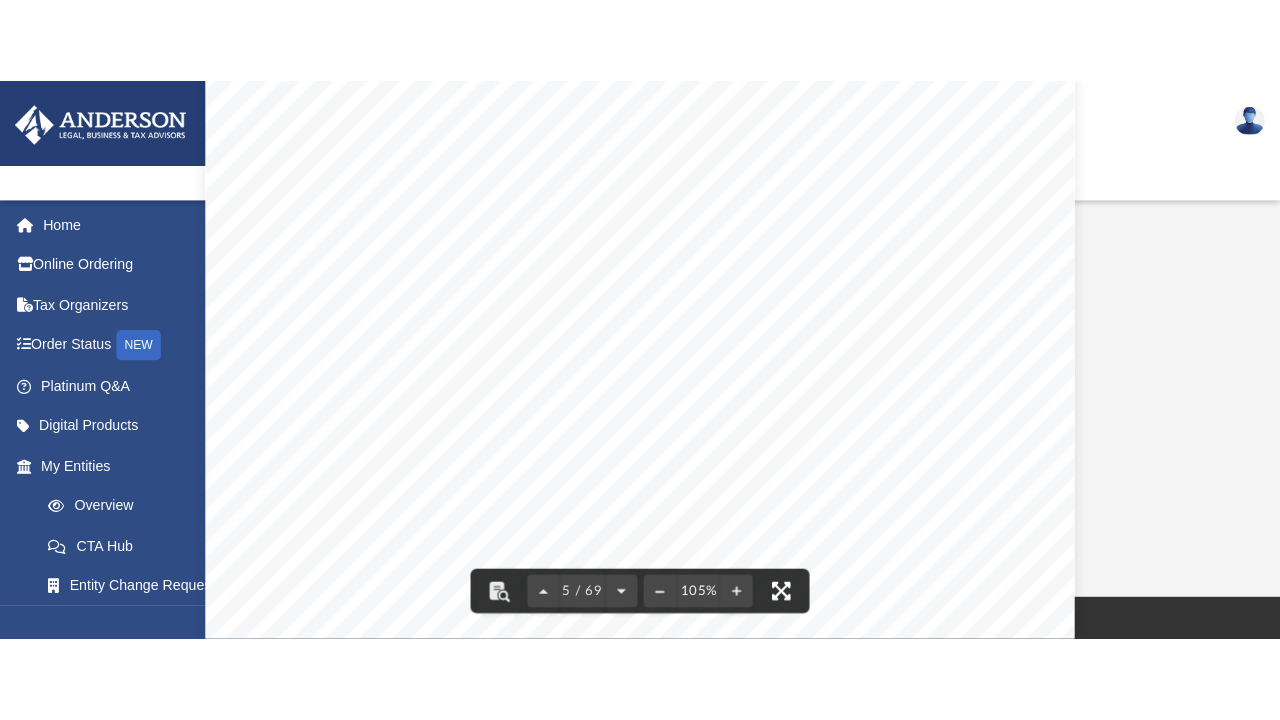 scroll, scrollTop: 294, scrollLeft: 0, axis: vertical 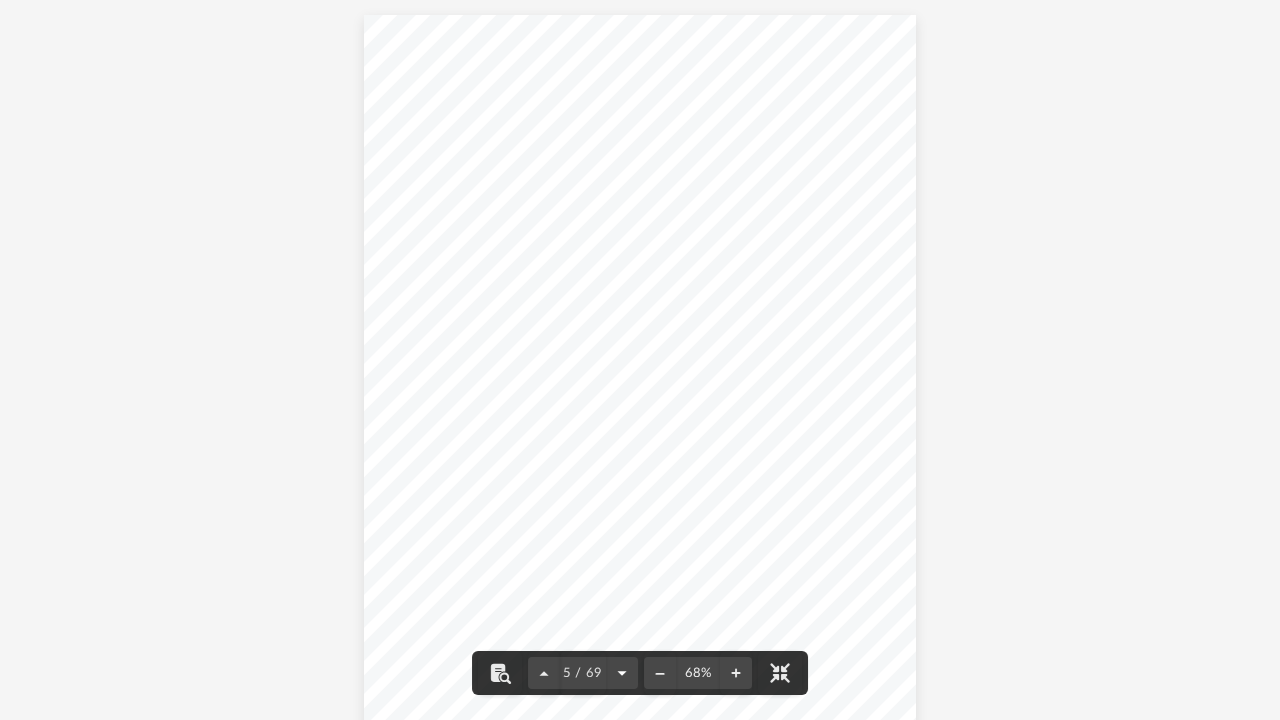 click at bounding box center (622, 673) 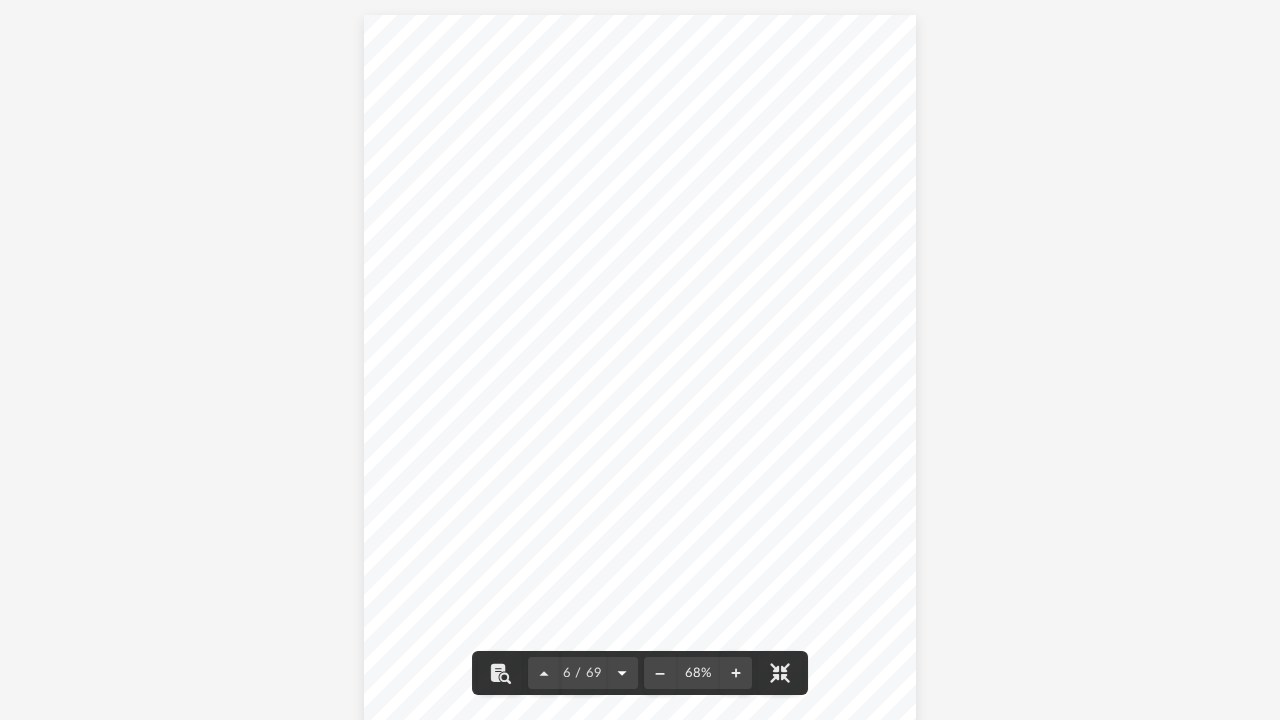 click at bounding box center (622, 673) 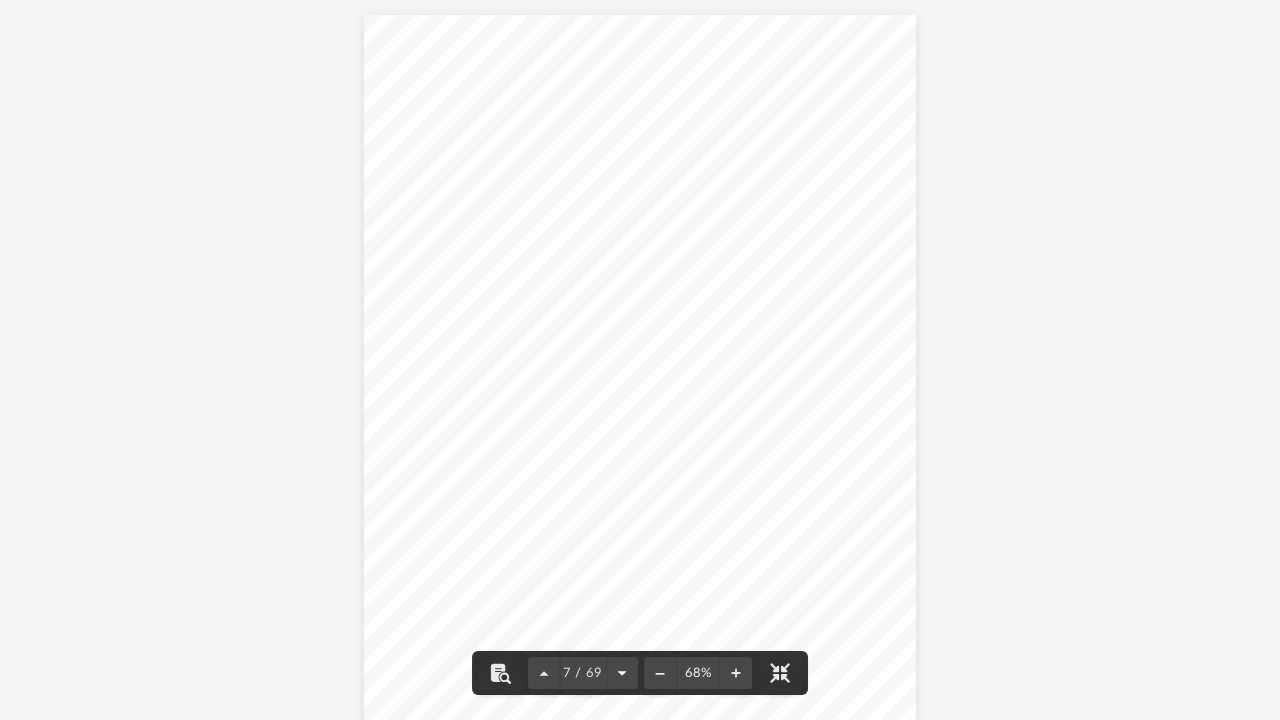 click at bounding box center (622, 673) 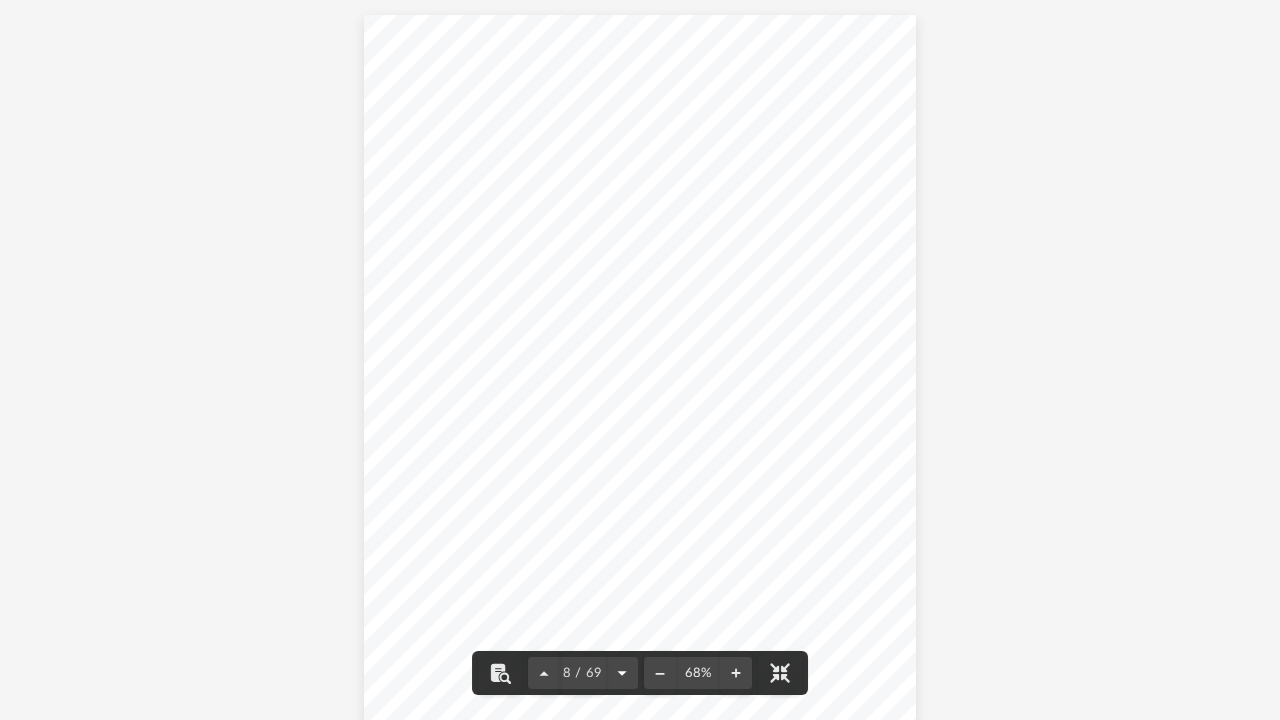 scroll, scrollTop: 5215, scrollLeft: 0, axis: vertical 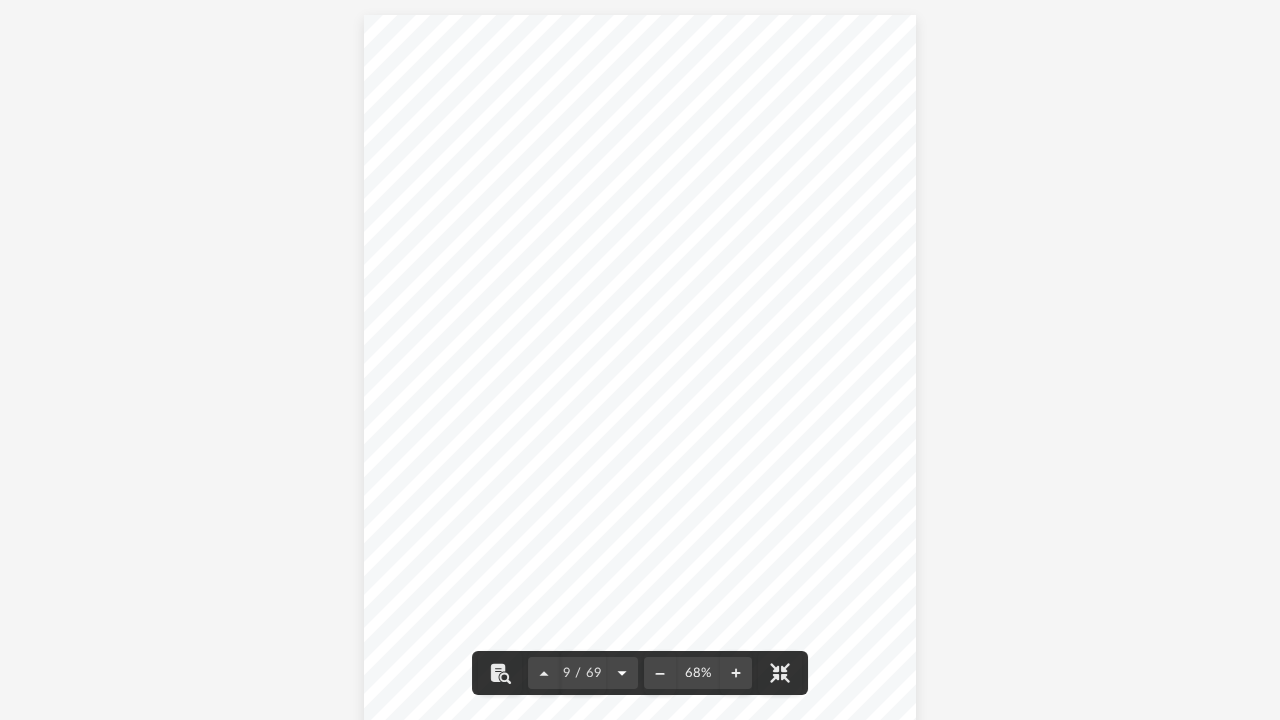 click at bounding box center (622, 673) 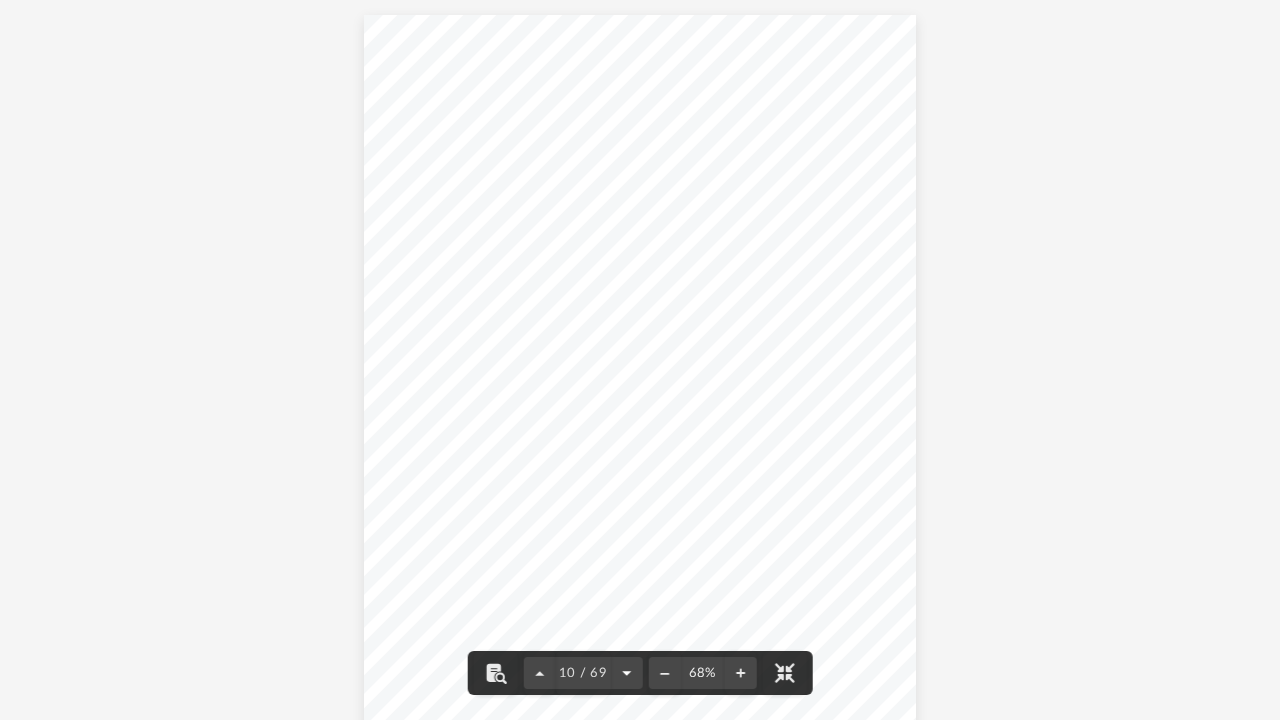 click at bounding box center (626, 673) 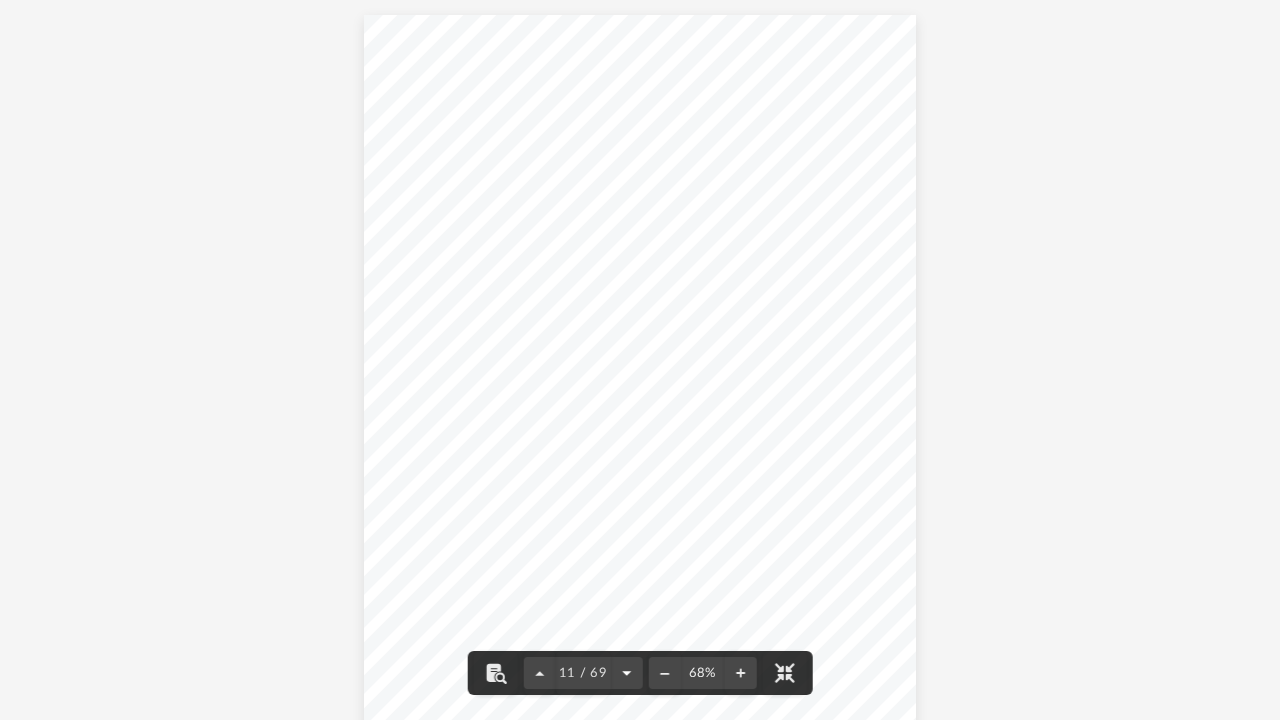 click at bounding box center [626, 673] 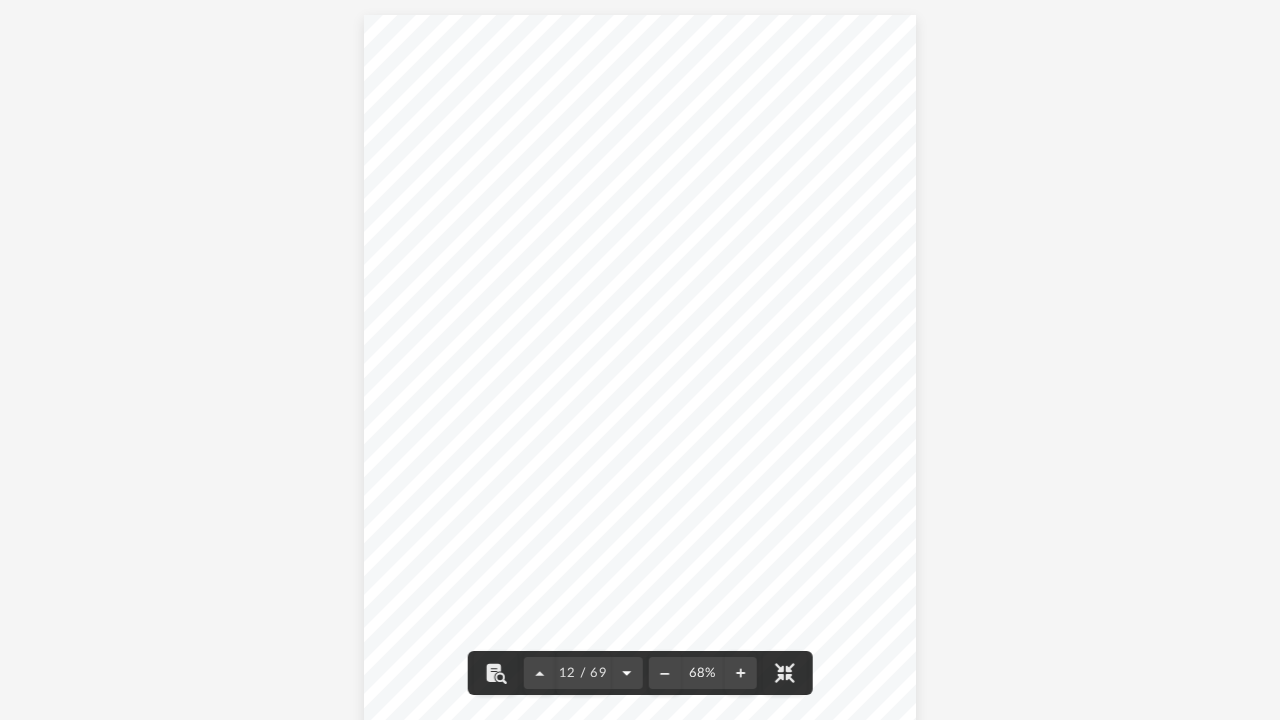 click at bounding box center (626, 673) 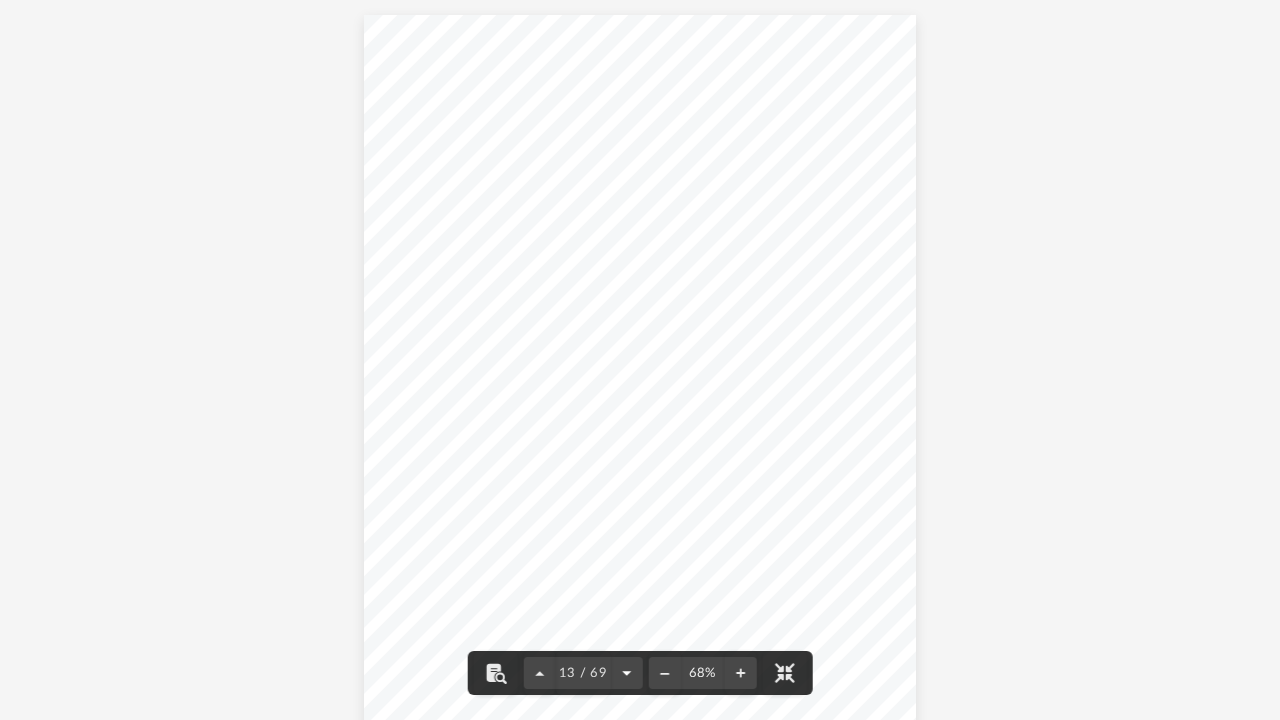 click at bounding box center (626, 673) 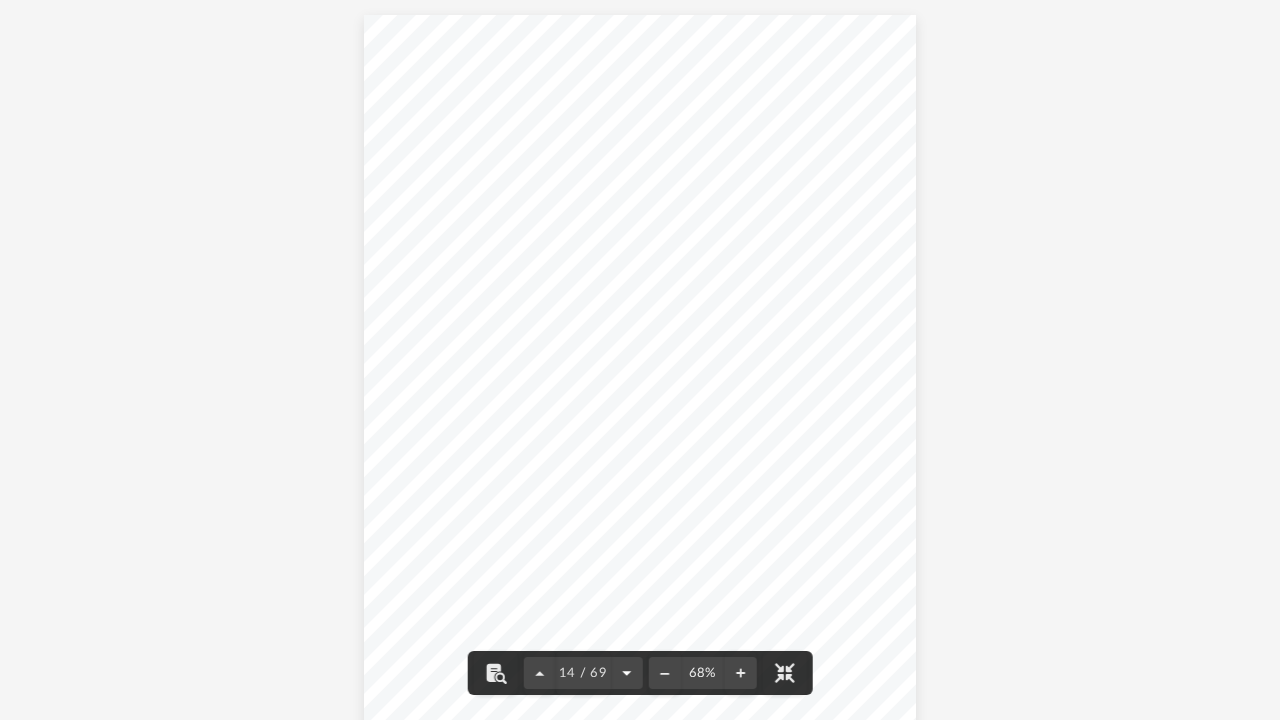 click at bounding box center [626, 673] 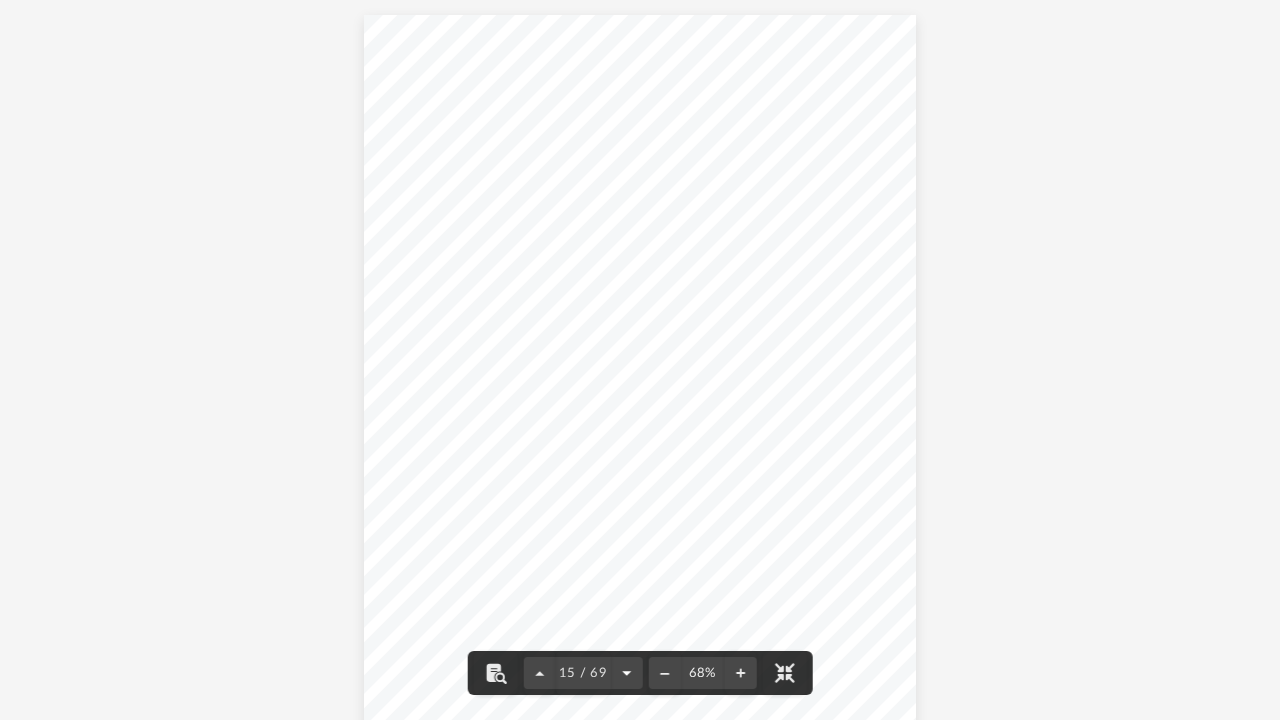 scroll, scrollTop: 10430, scrollLeft: 0, axis: vertical 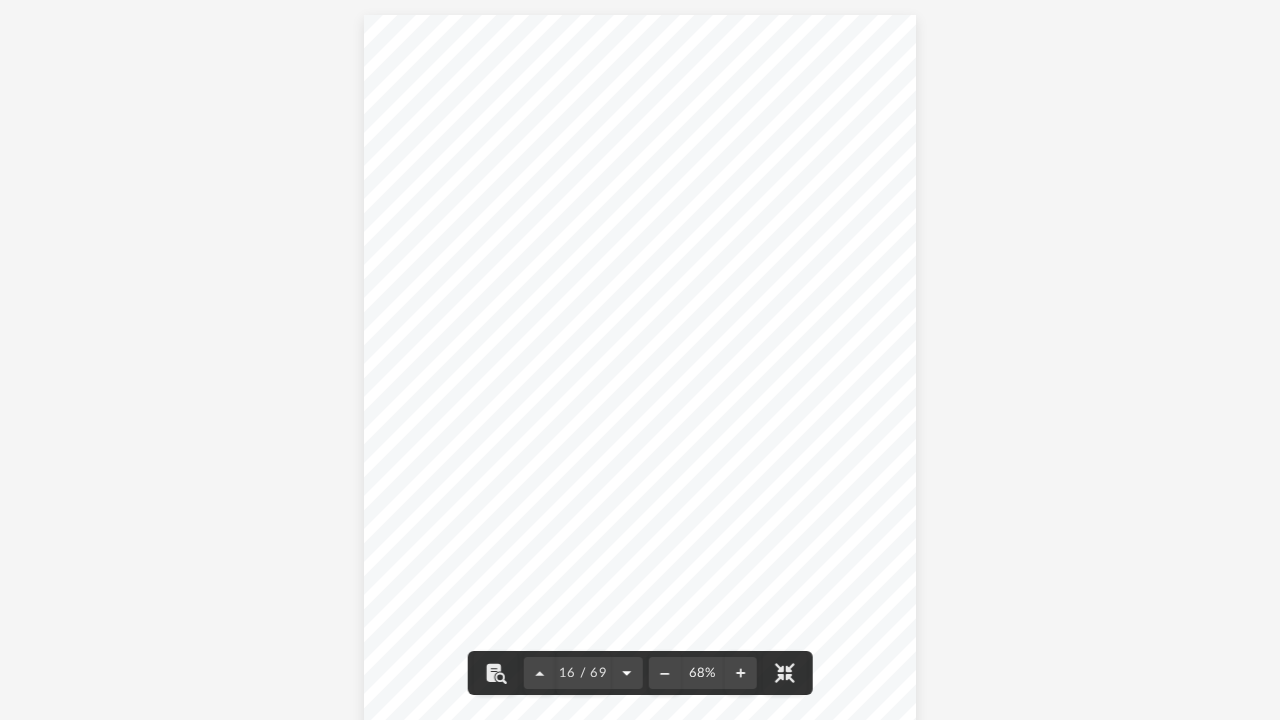 click at bounding box center (626, 673) 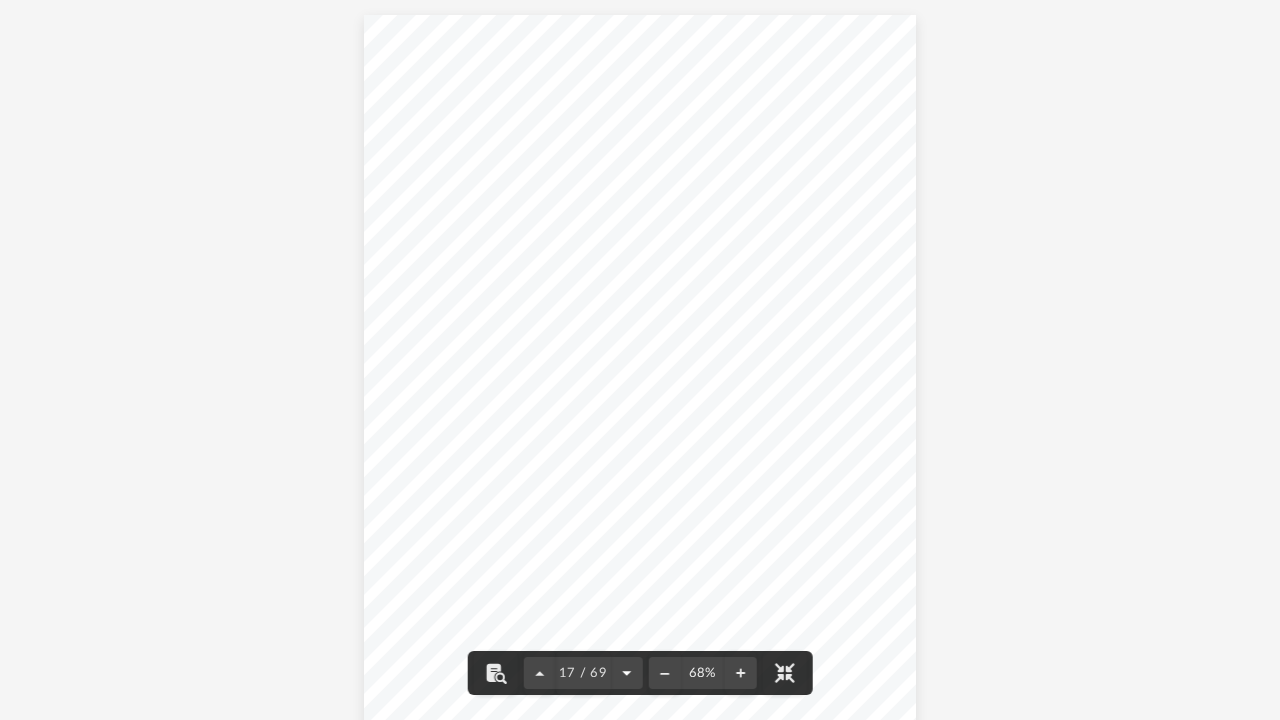 click at bounding box center [626, 673] 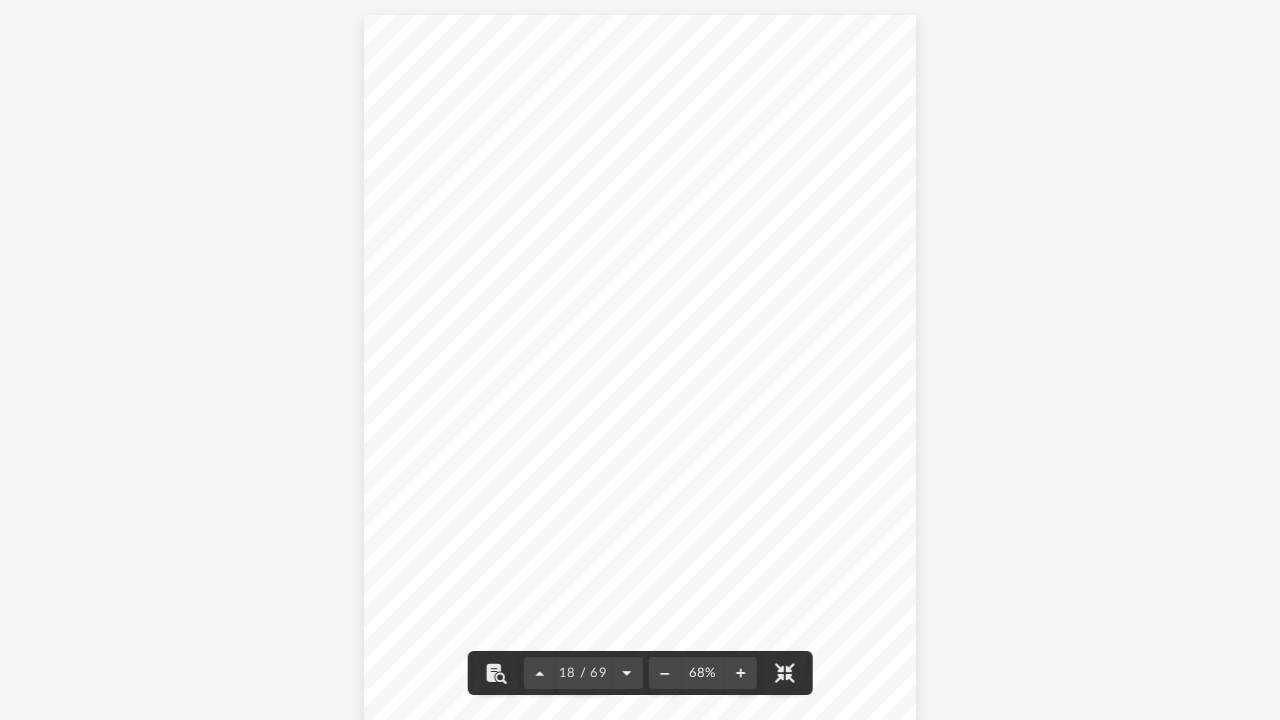 click at bounding box center [626, 673] 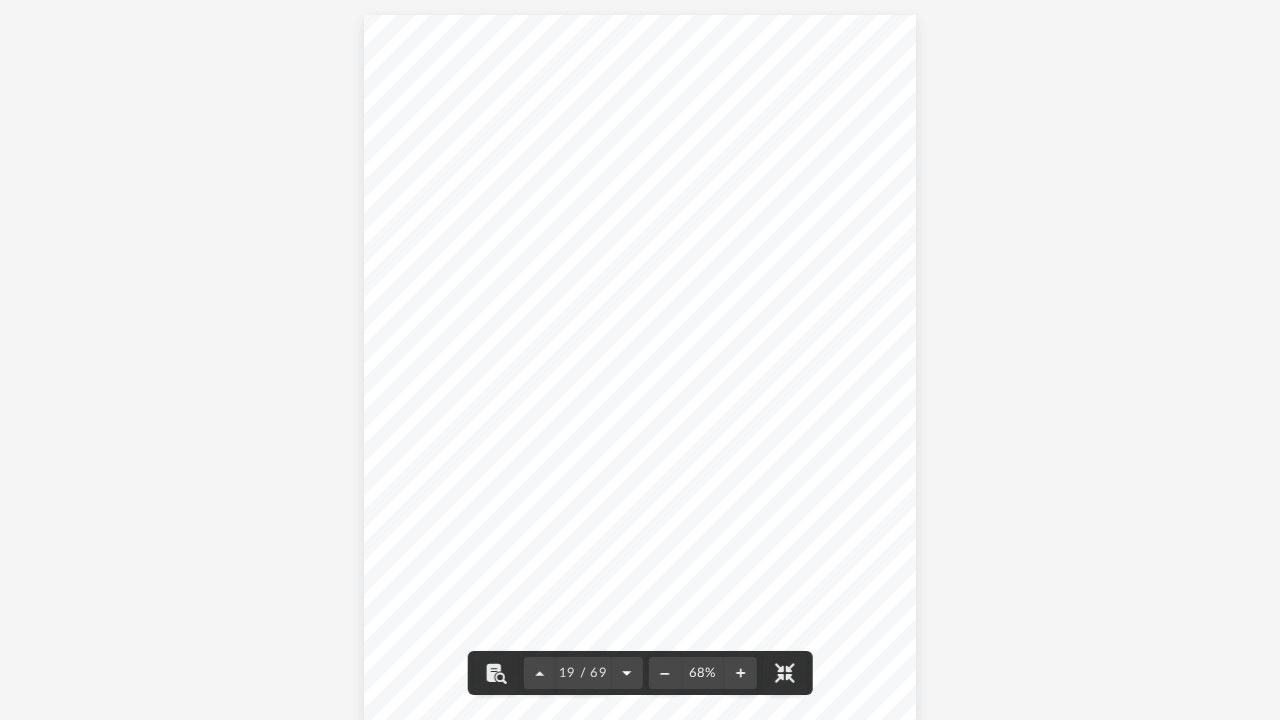 click at bounding box center (626, 673) 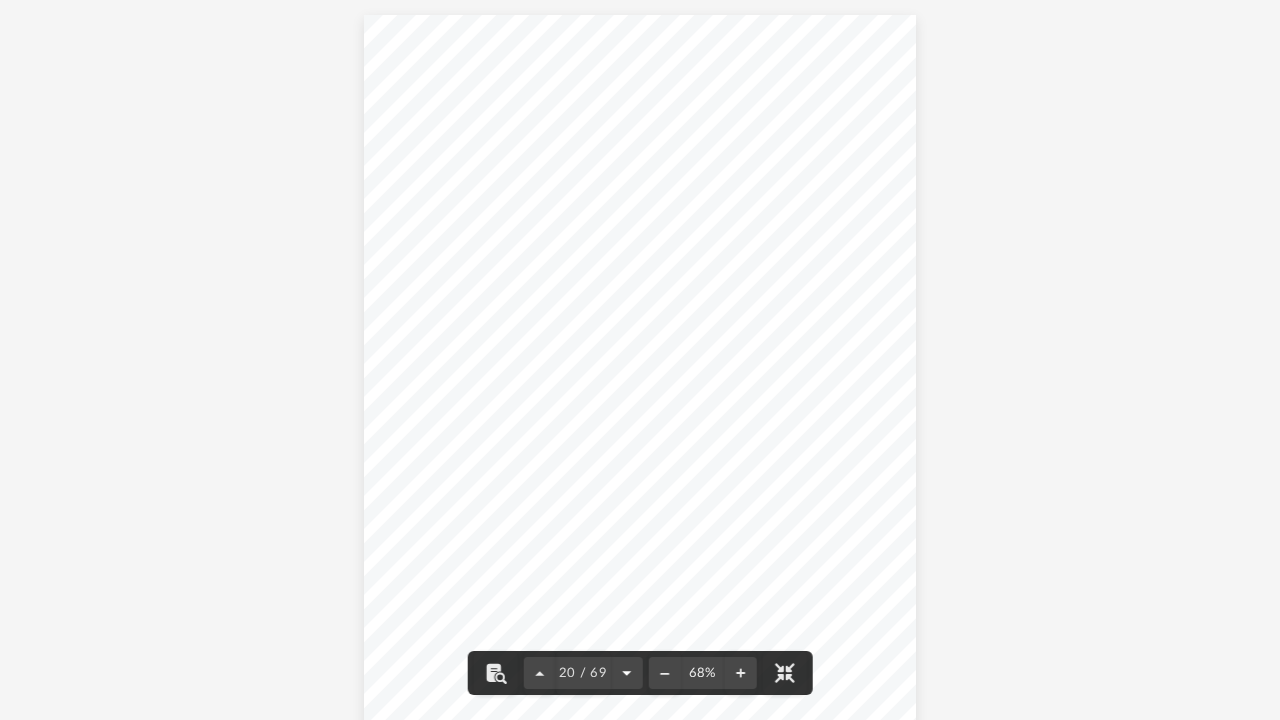 click at bounding box center [626, 673] 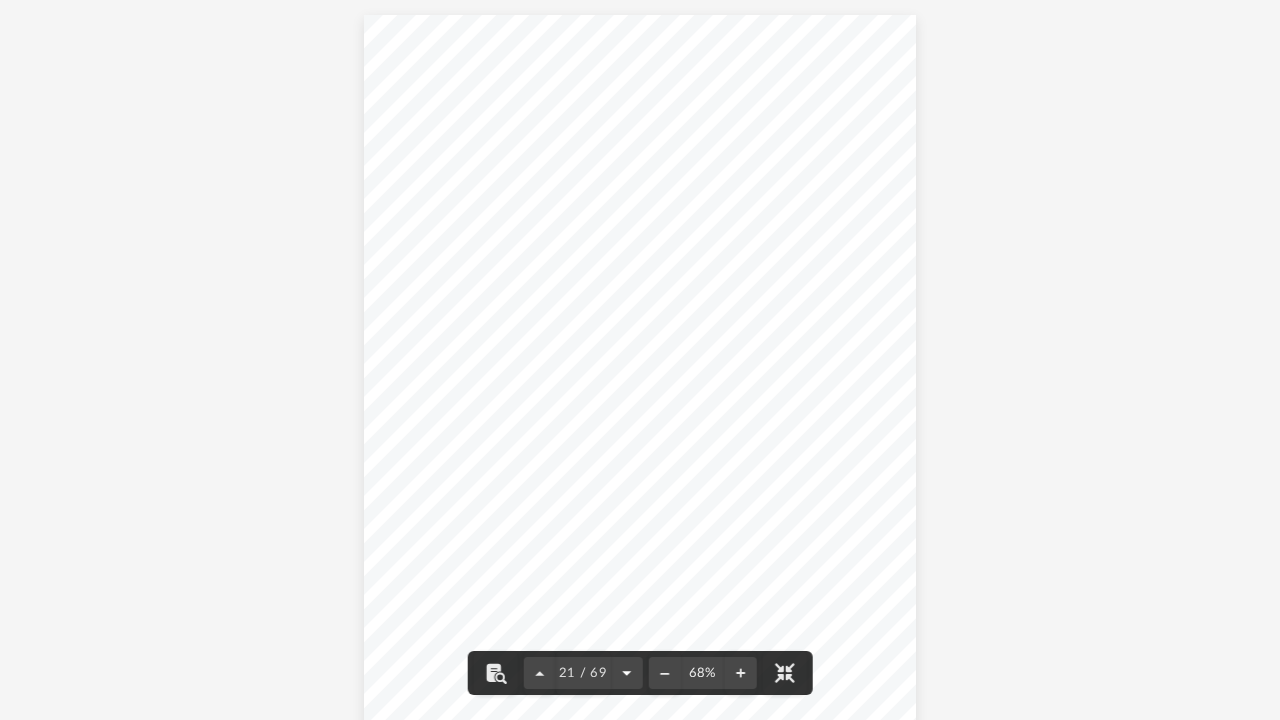 click at bounding box center (626, 673) 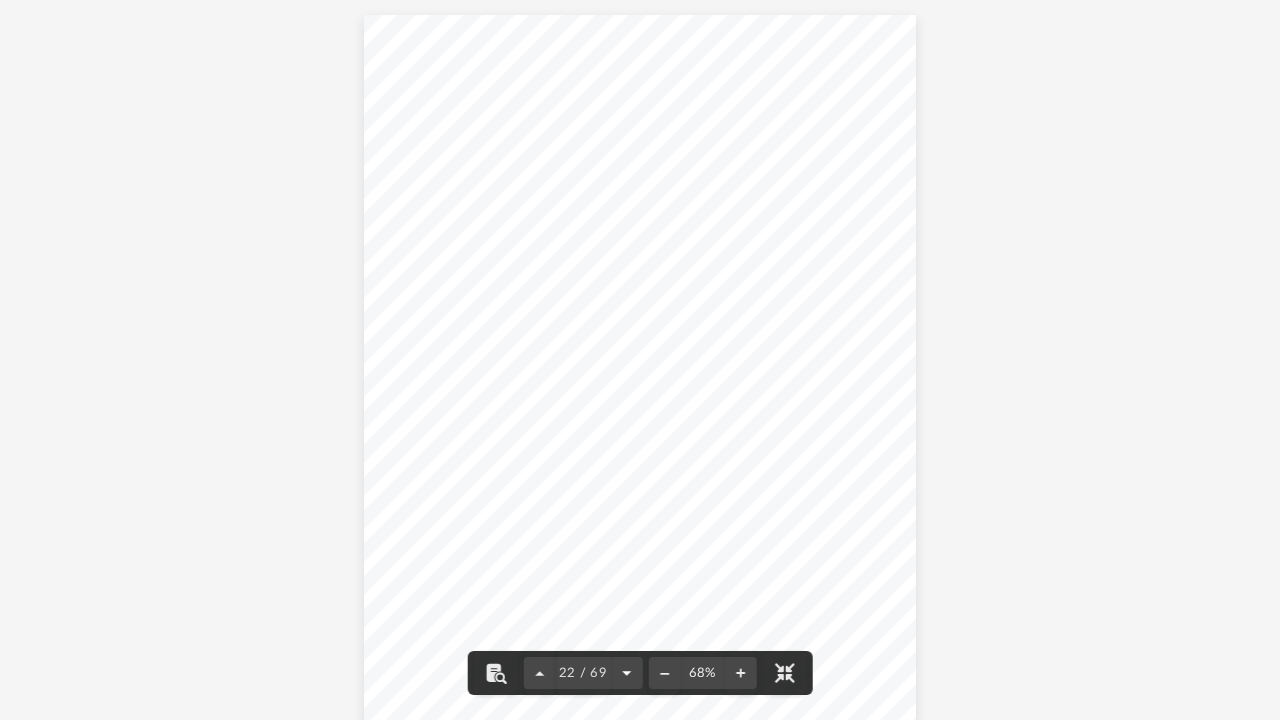 click at bounding box center (626, 673) 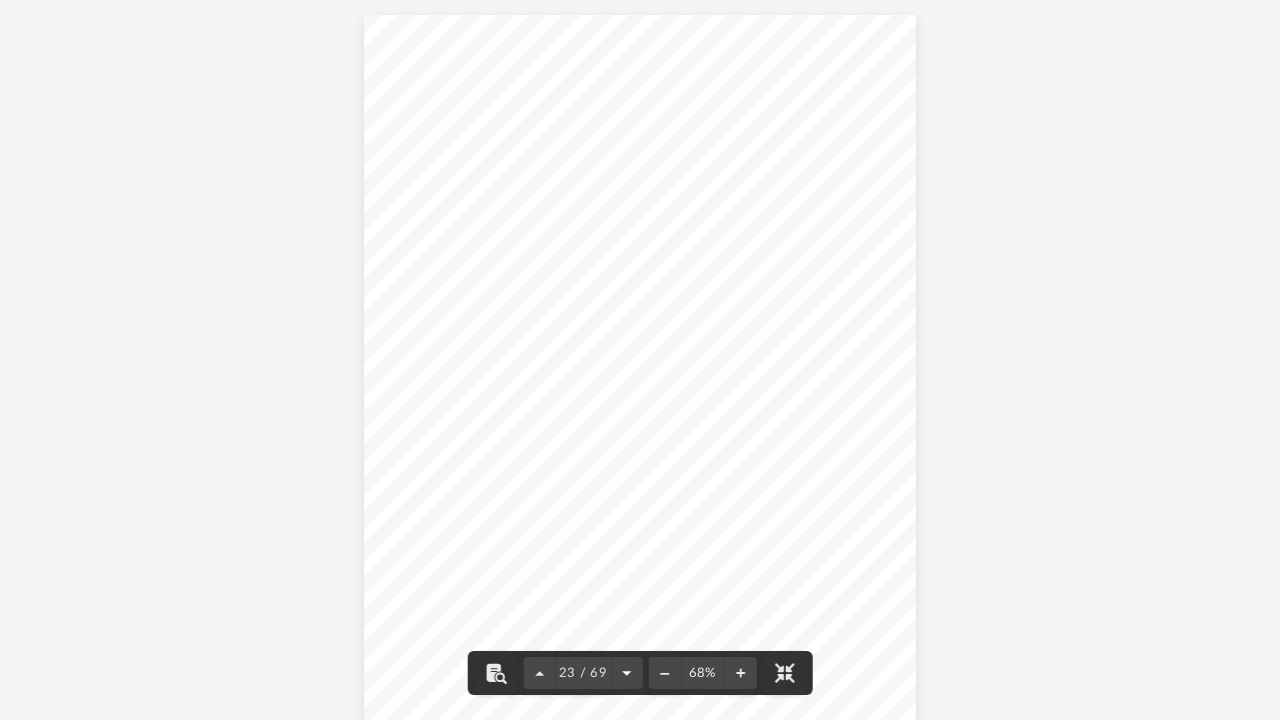 click at bounding box center (626, 673) 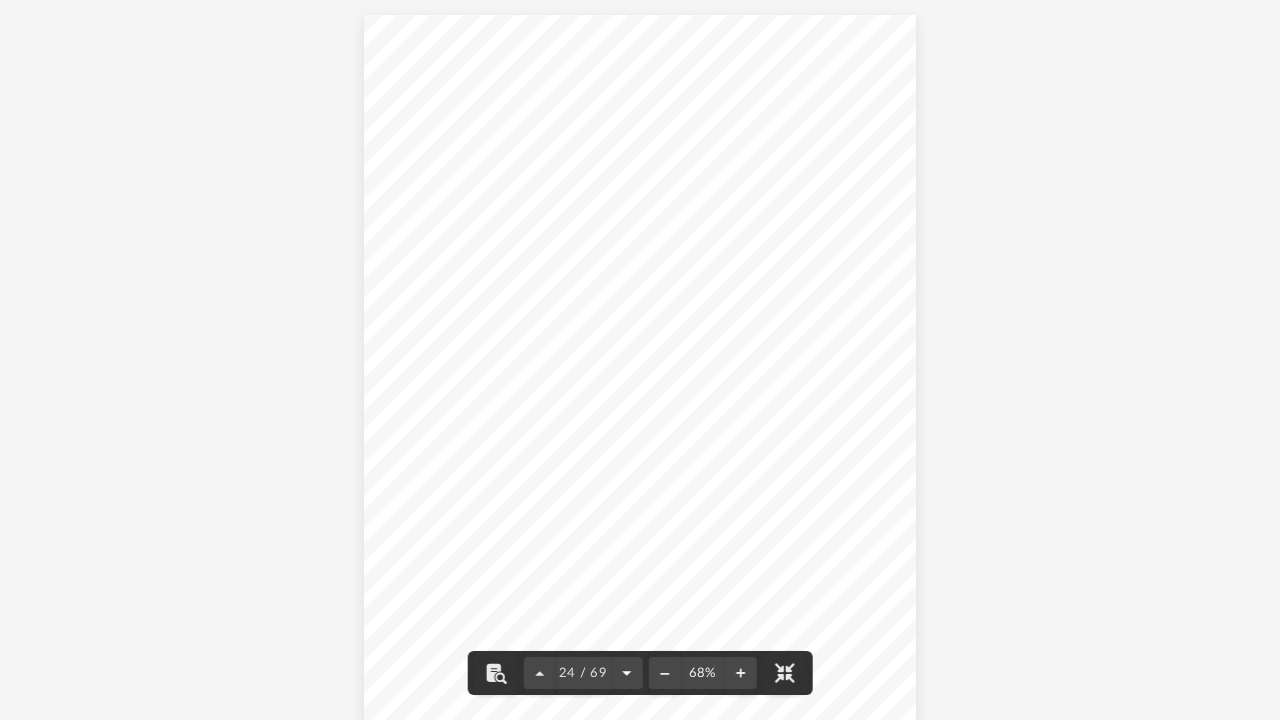 click at bounding box center [626, 673] 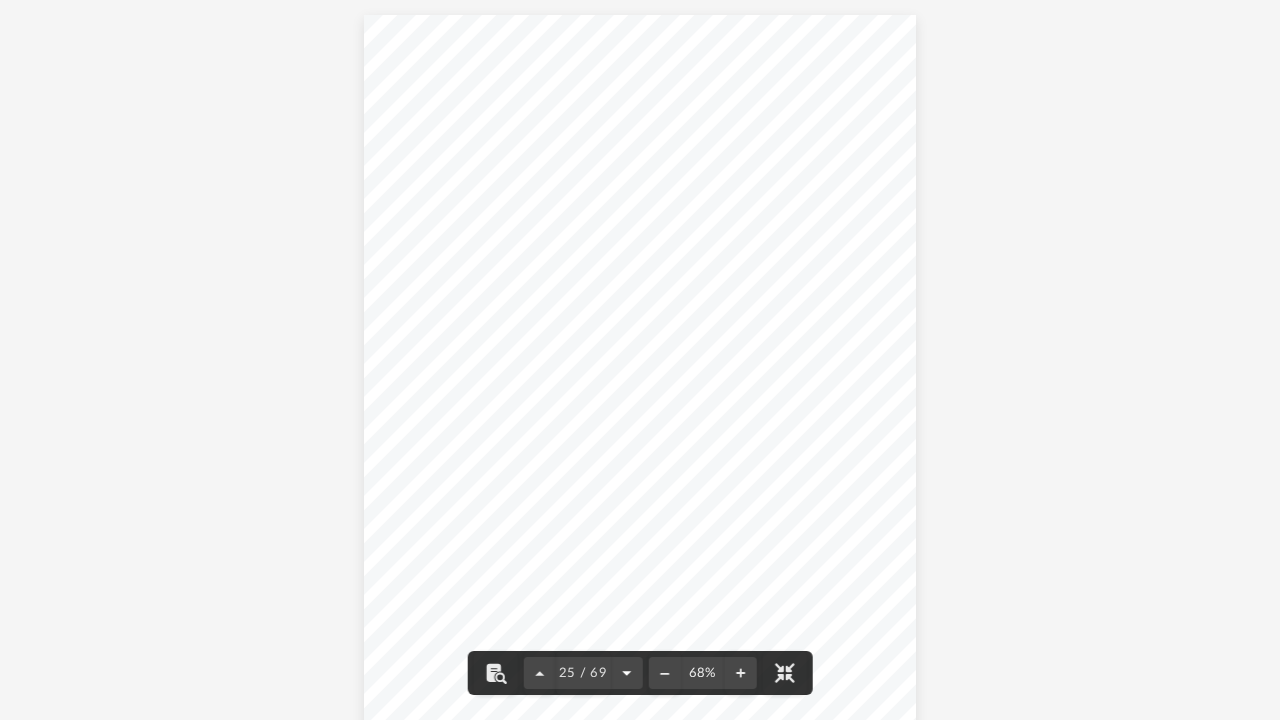 click at bounding box center (626, 673) 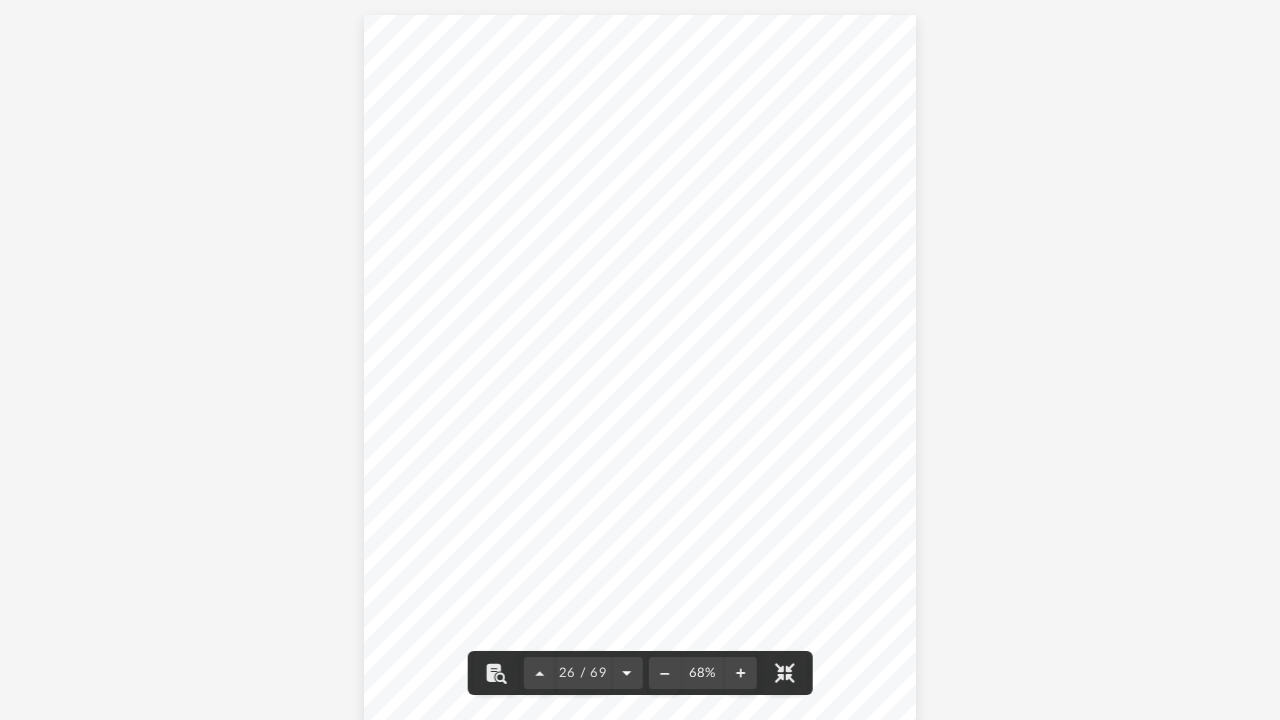 click at bounding box center [626, 673] 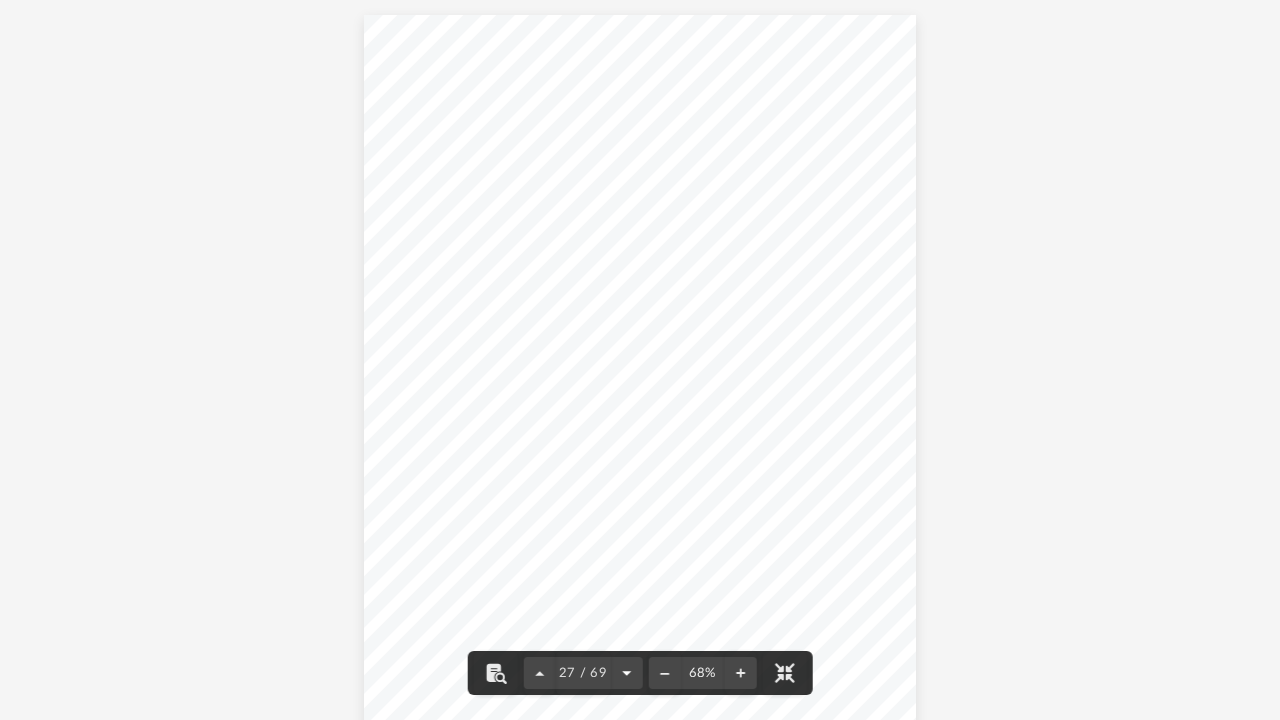 click at bounding box center (626, 673) 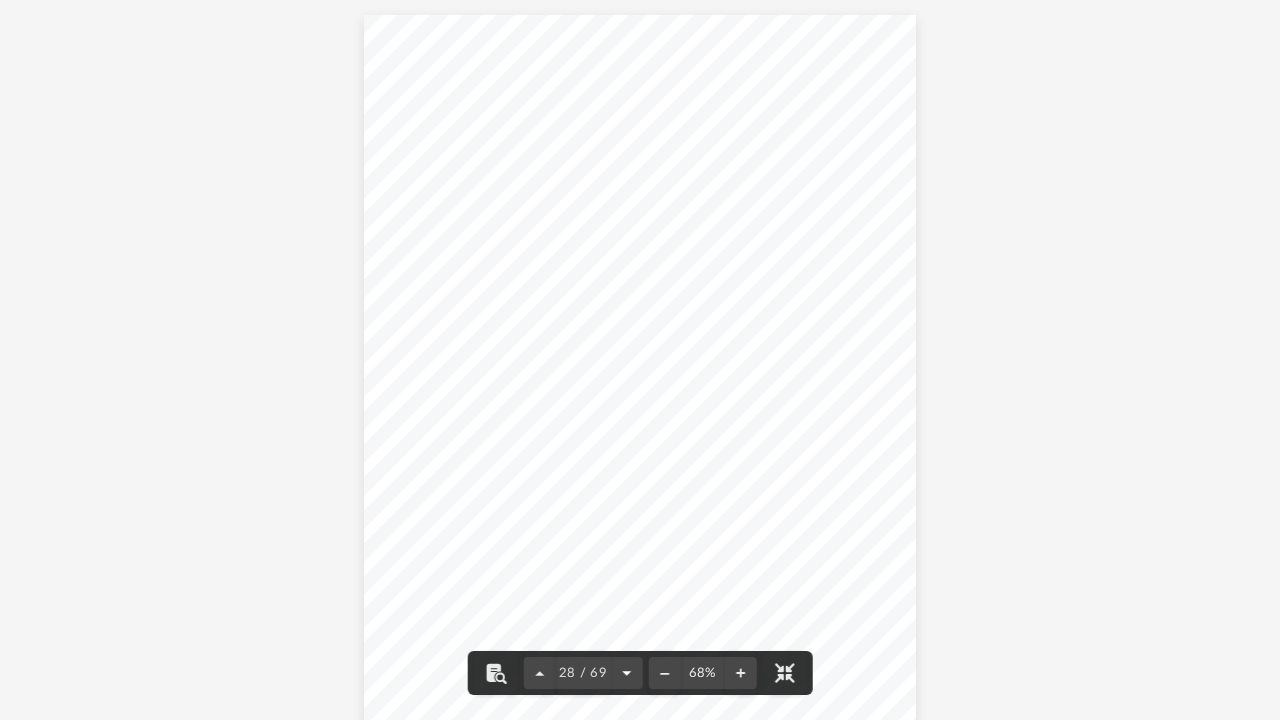 click at bounding box center [626, 673] 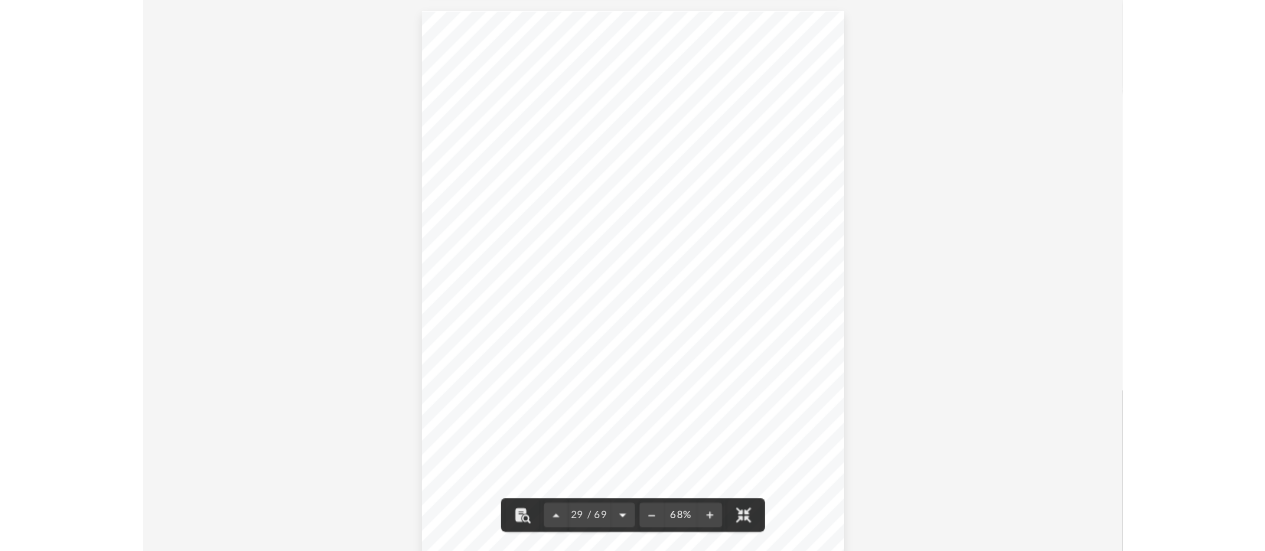scroll, scrollTop: 294, scrollLeft: 0, axis: vertical 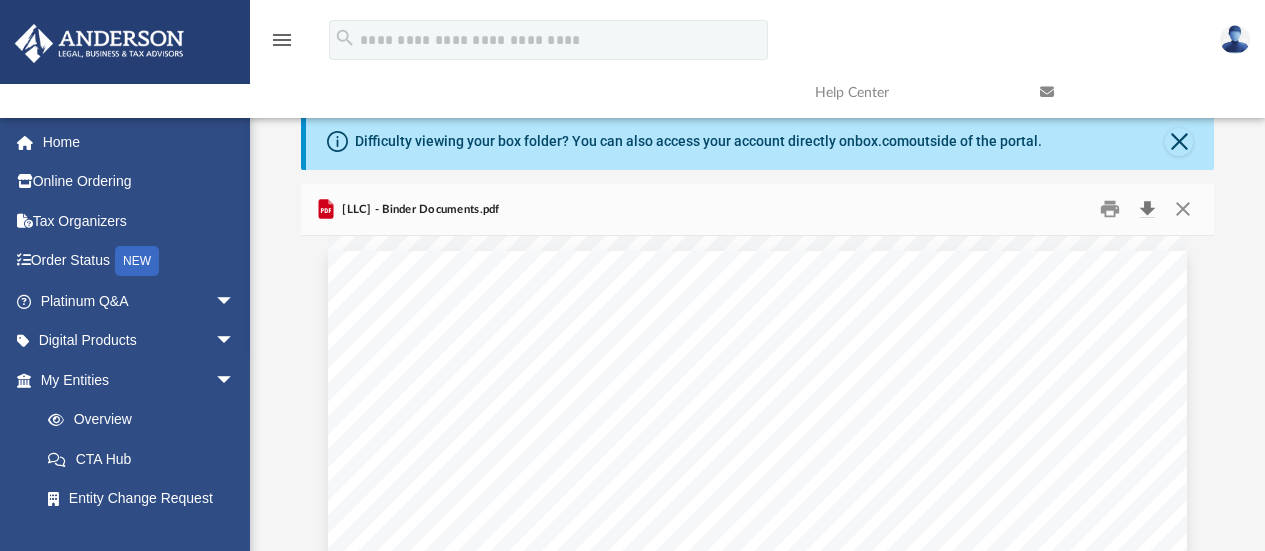 click at bounding box center (1147, 209) 